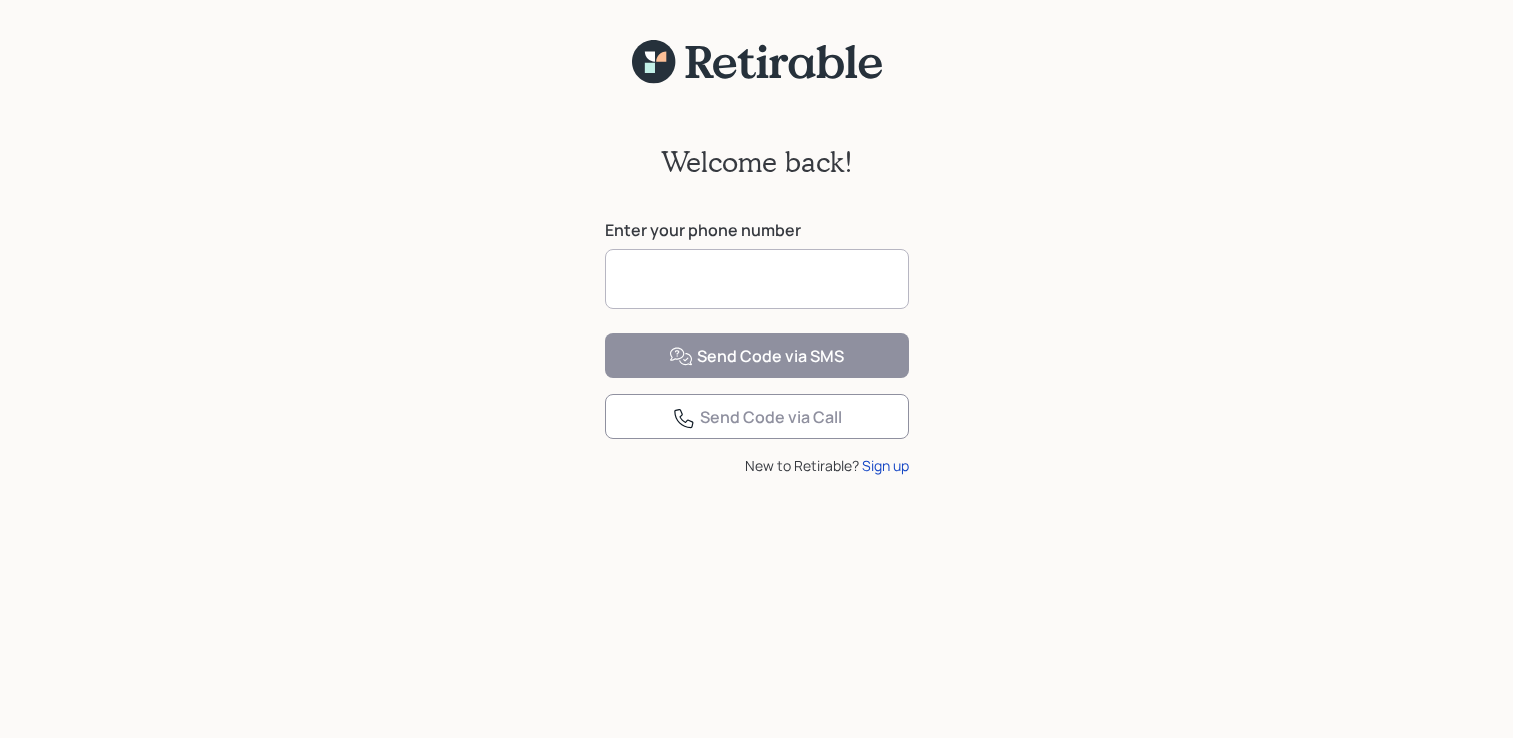 scroll, scrollTop: 0, scrollLeft: 0, axis: both 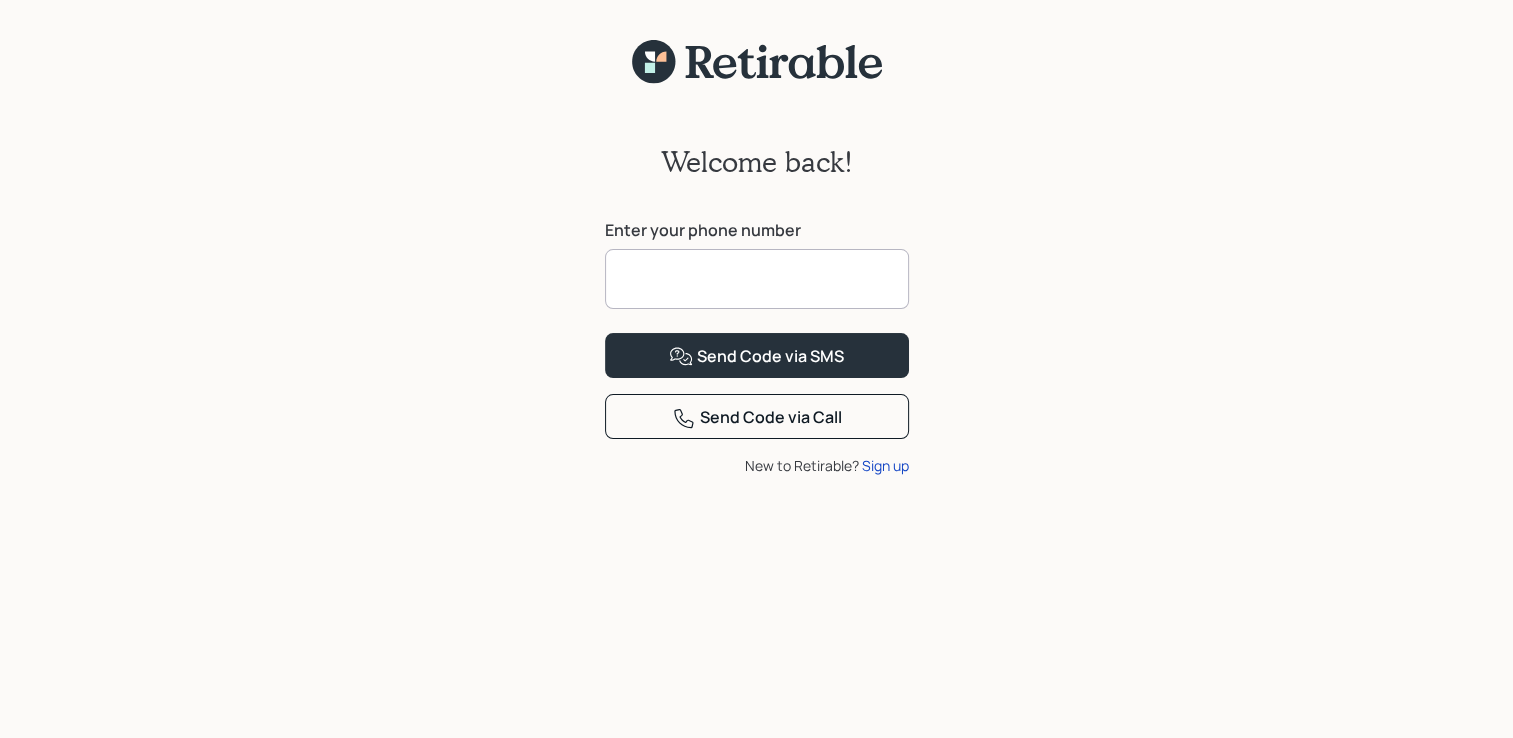 click at bounding box center [757, 279] 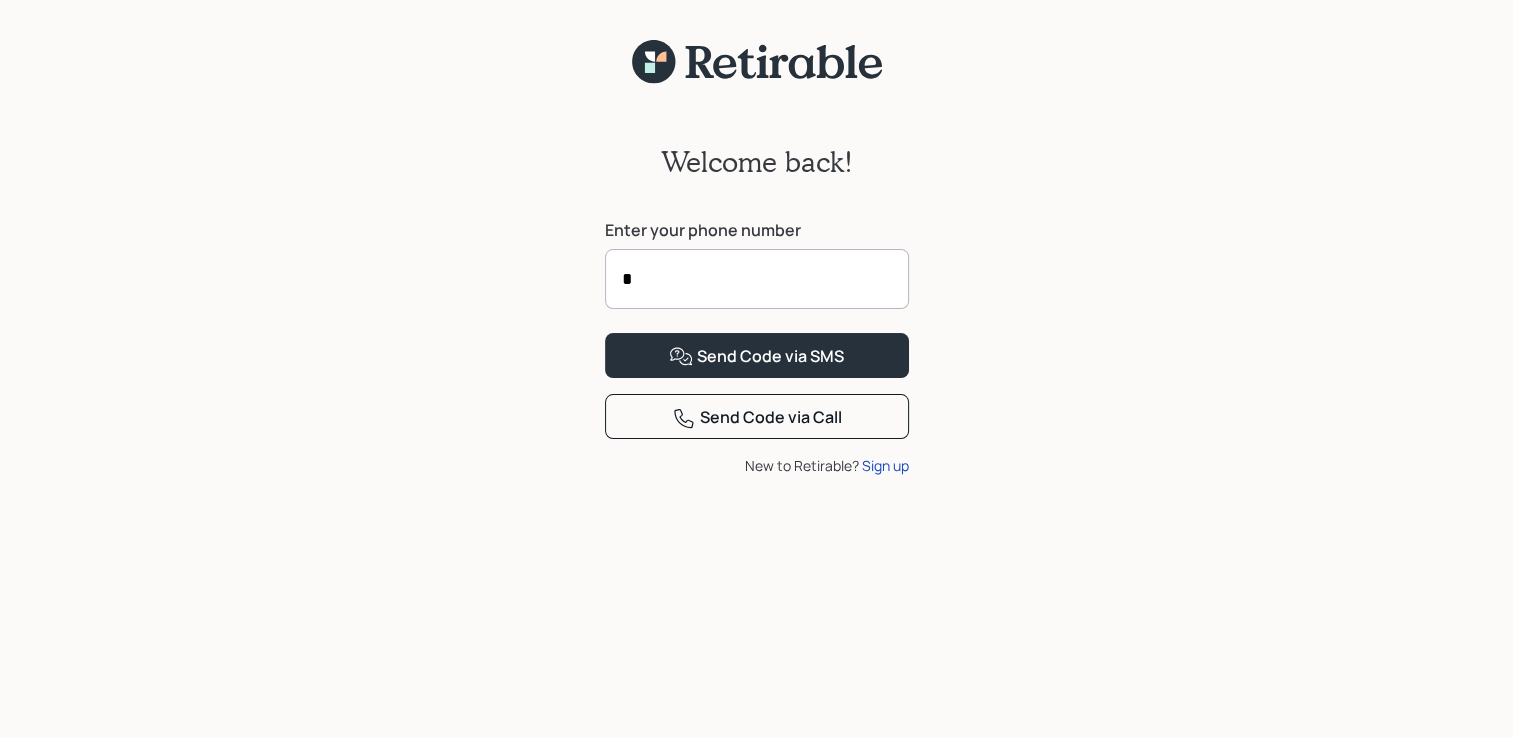 click on "Welcome back! Enter your phone number * Send Code via SMS Send Code via Call New to Retirable?   Sign up" at bounding box center (756, 424) 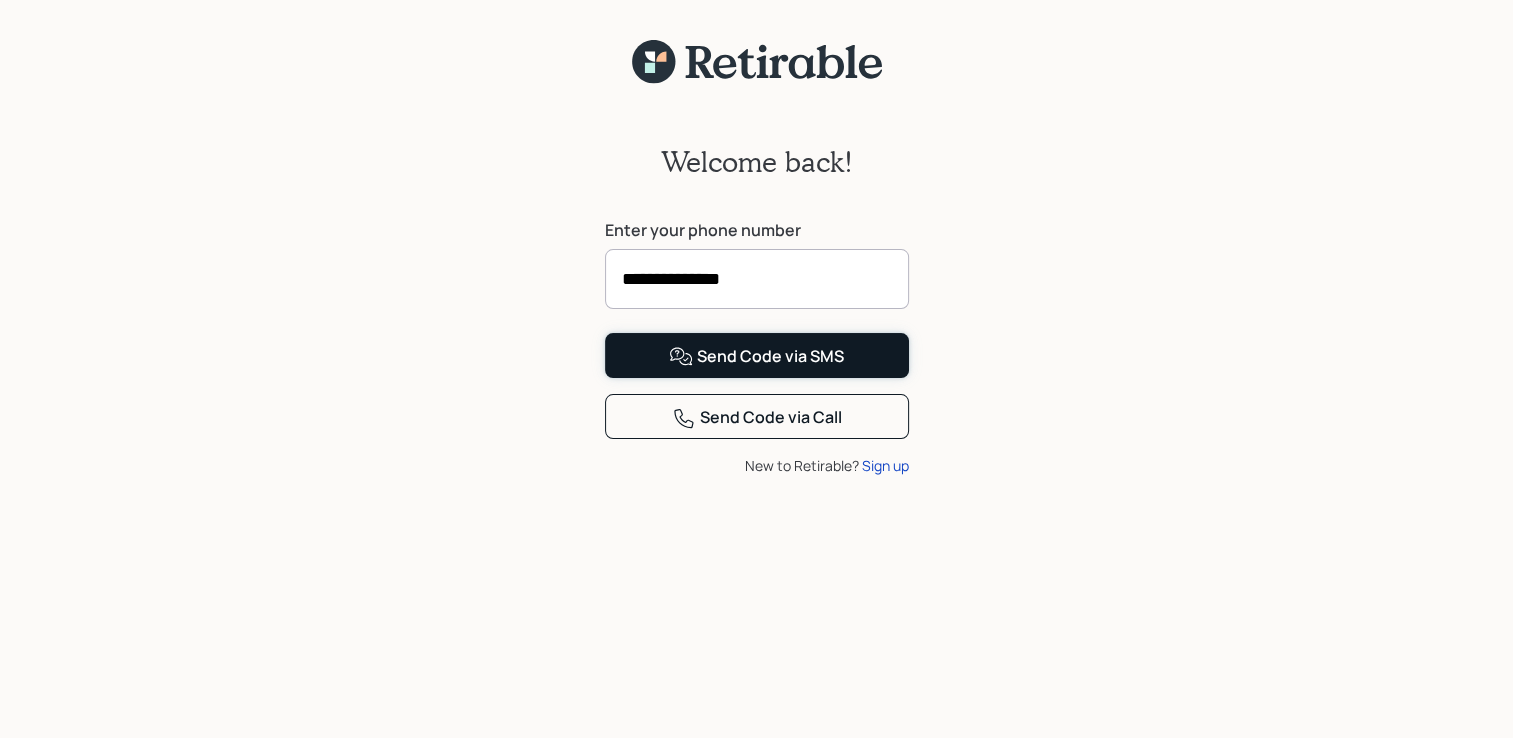 click on "Send Code via SMS" at bounding box center (756, 357) 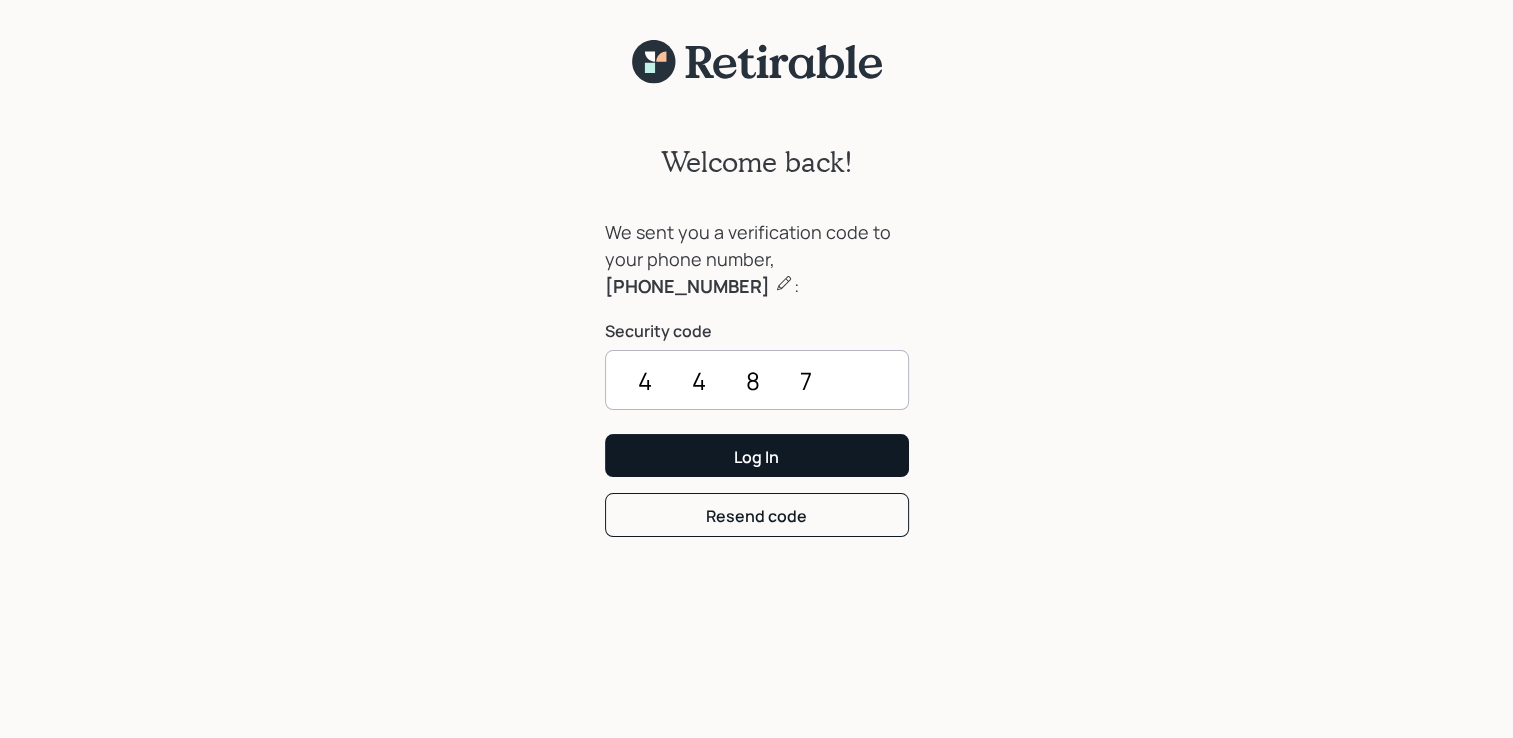type on "4487" 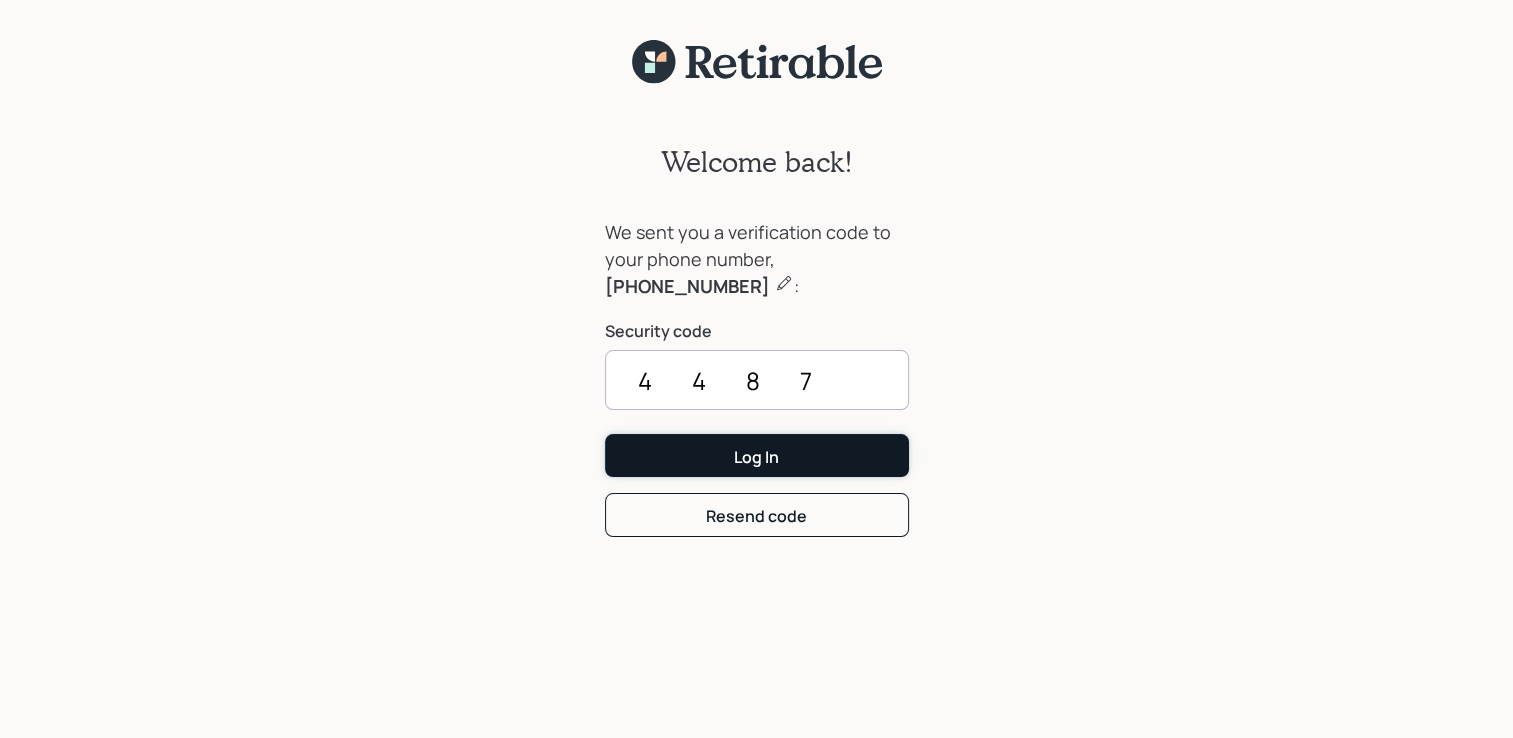 drag, startPoint x: 847, startPoint y: 450, endPoint x: 766, endPoint y: 451, distance: 81.00617 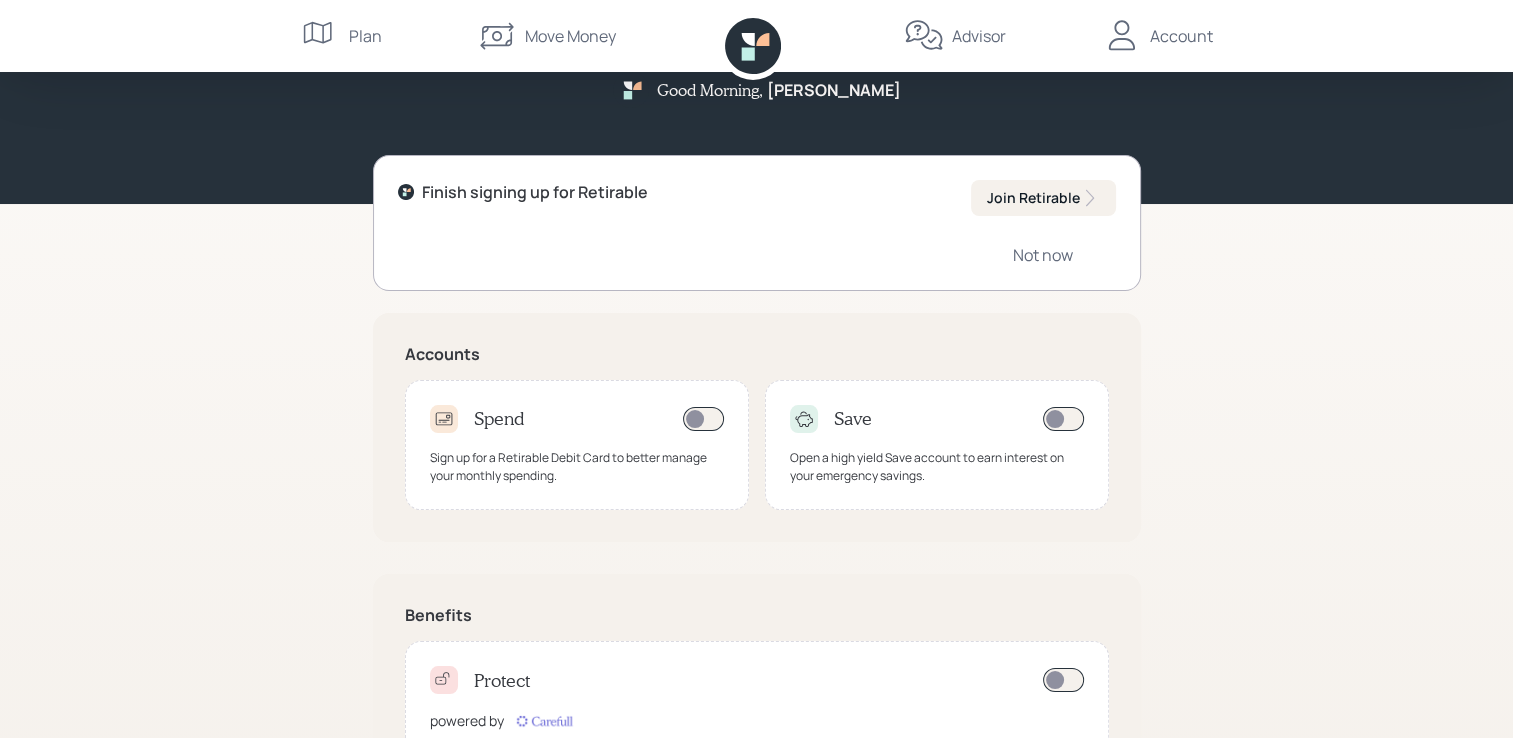 scroll, scrollTop: 0, scrollLeft: 0, axis: both 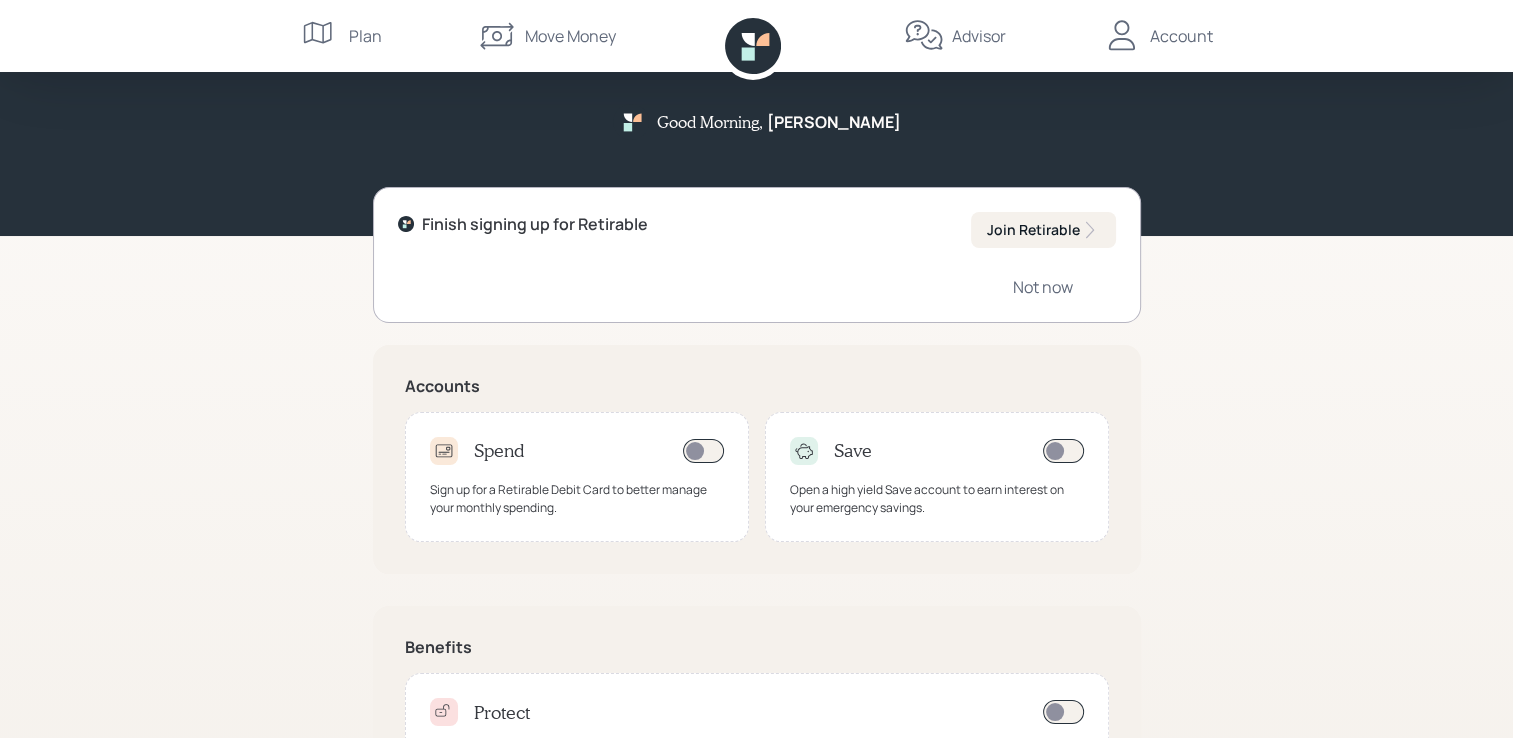 click on "Plan" at bounding box center (365, 36) 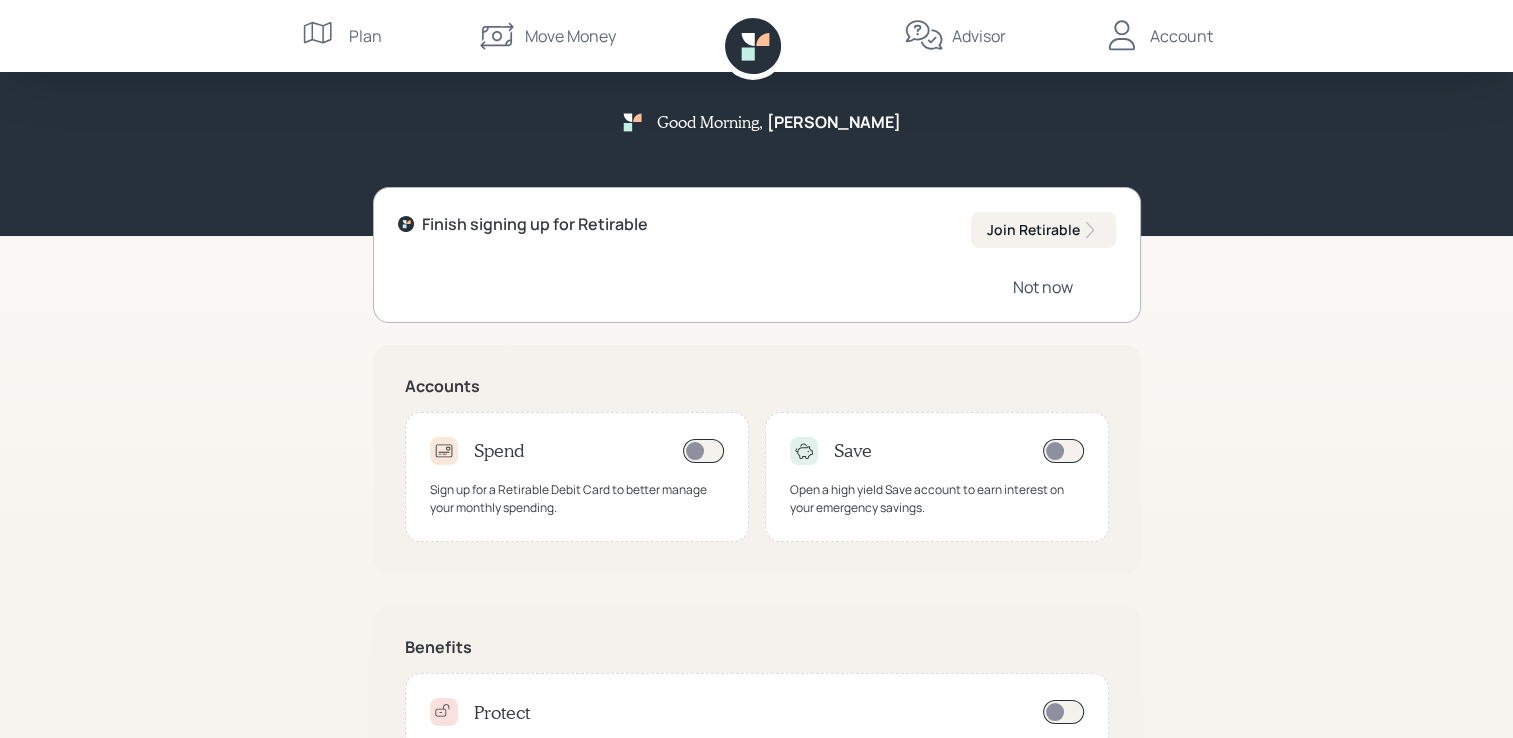 click on "Not now" at bounding box center (1043, 287) 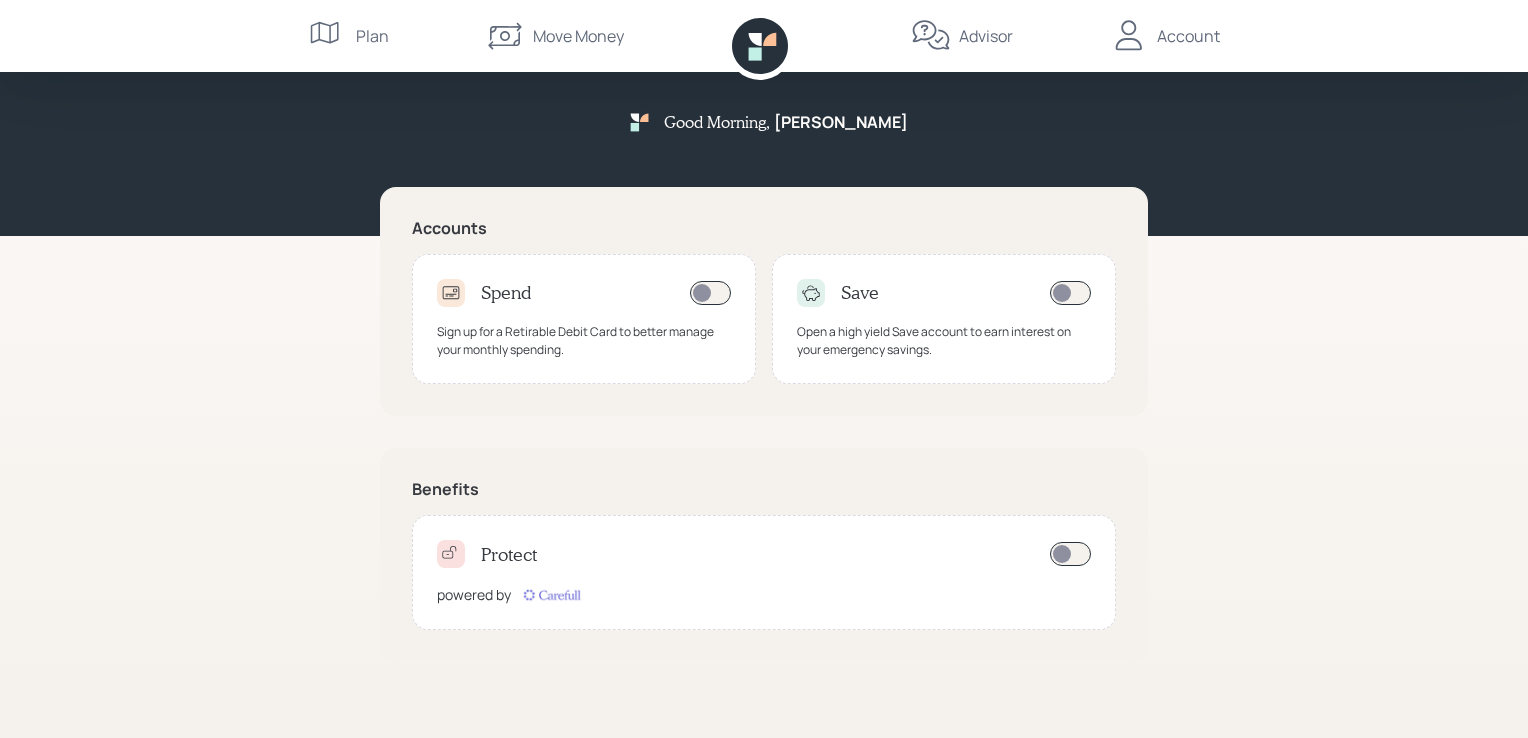 drag, startPoint x: 962, startPoint y: 42, endPoint x: 934, endPoint y: 16, distance: 38.209946 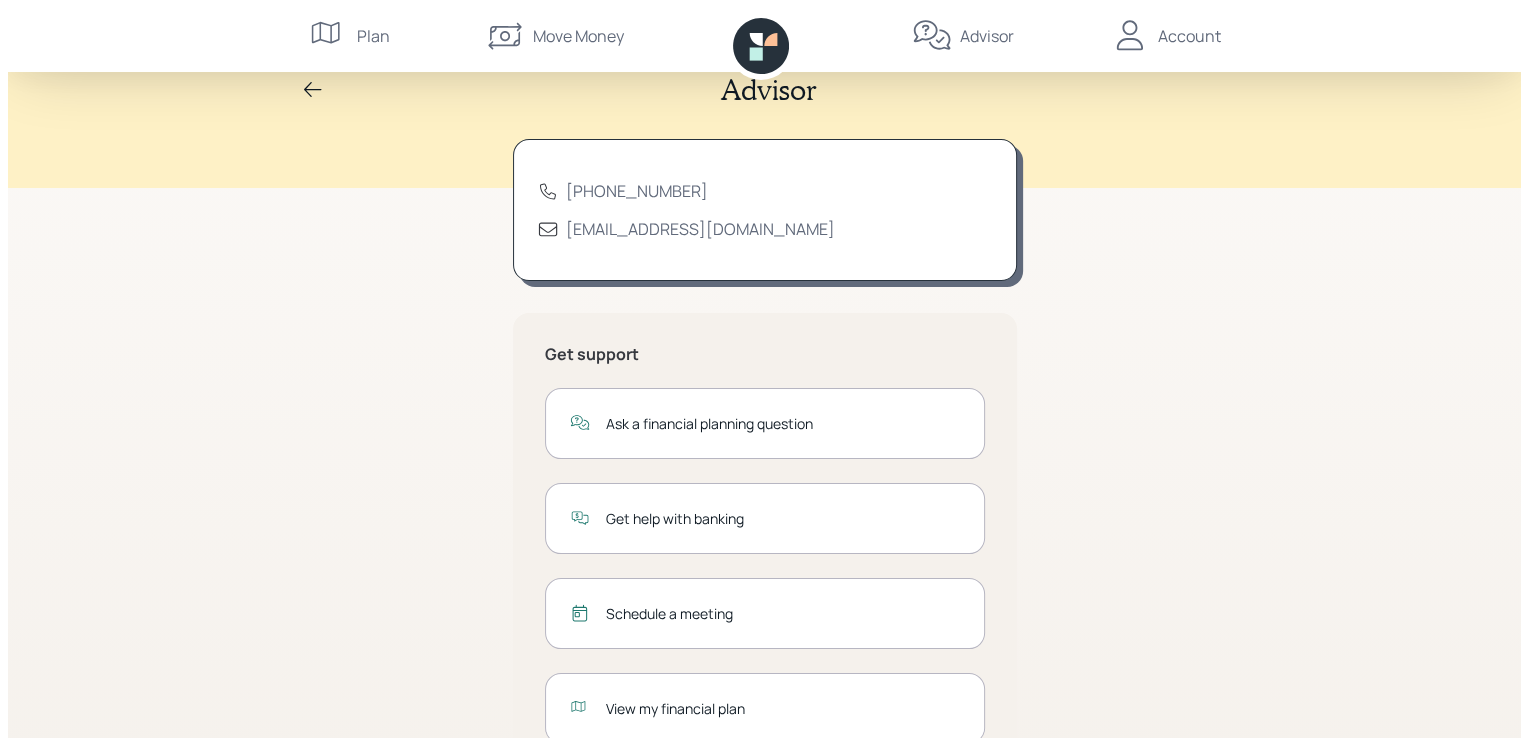 scroll, scrollTop: 0, scrollLeft: 0, axis: both 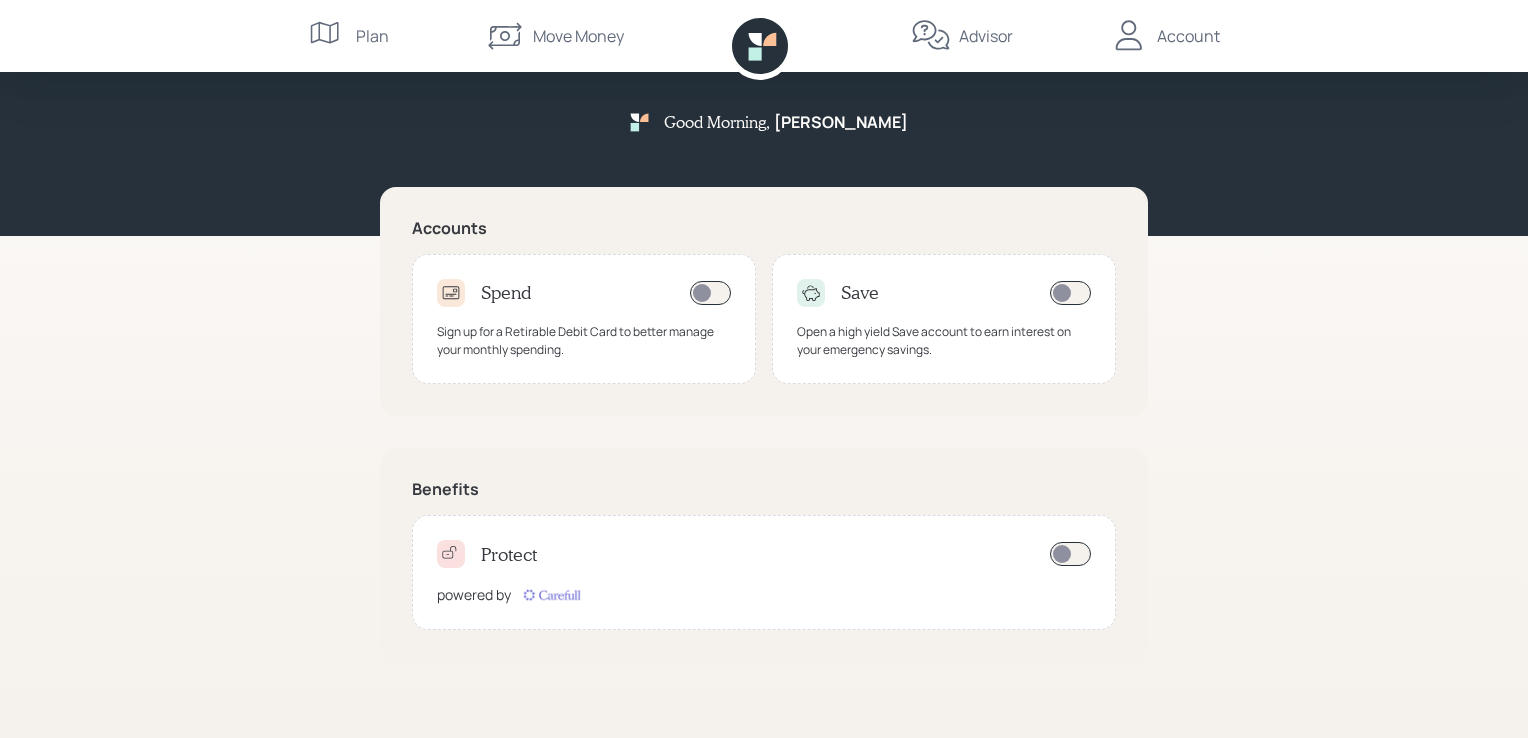 click on "Good Morning , Dena Accounts Spend Sign up for a Retirable Debit Card to better manage your monthly spending. Save Open a high yield Save account to earn interest on your emergency savings. Benefits Protect powered by Plan Move Money Advisor Account" at bounding box center [764, 369] 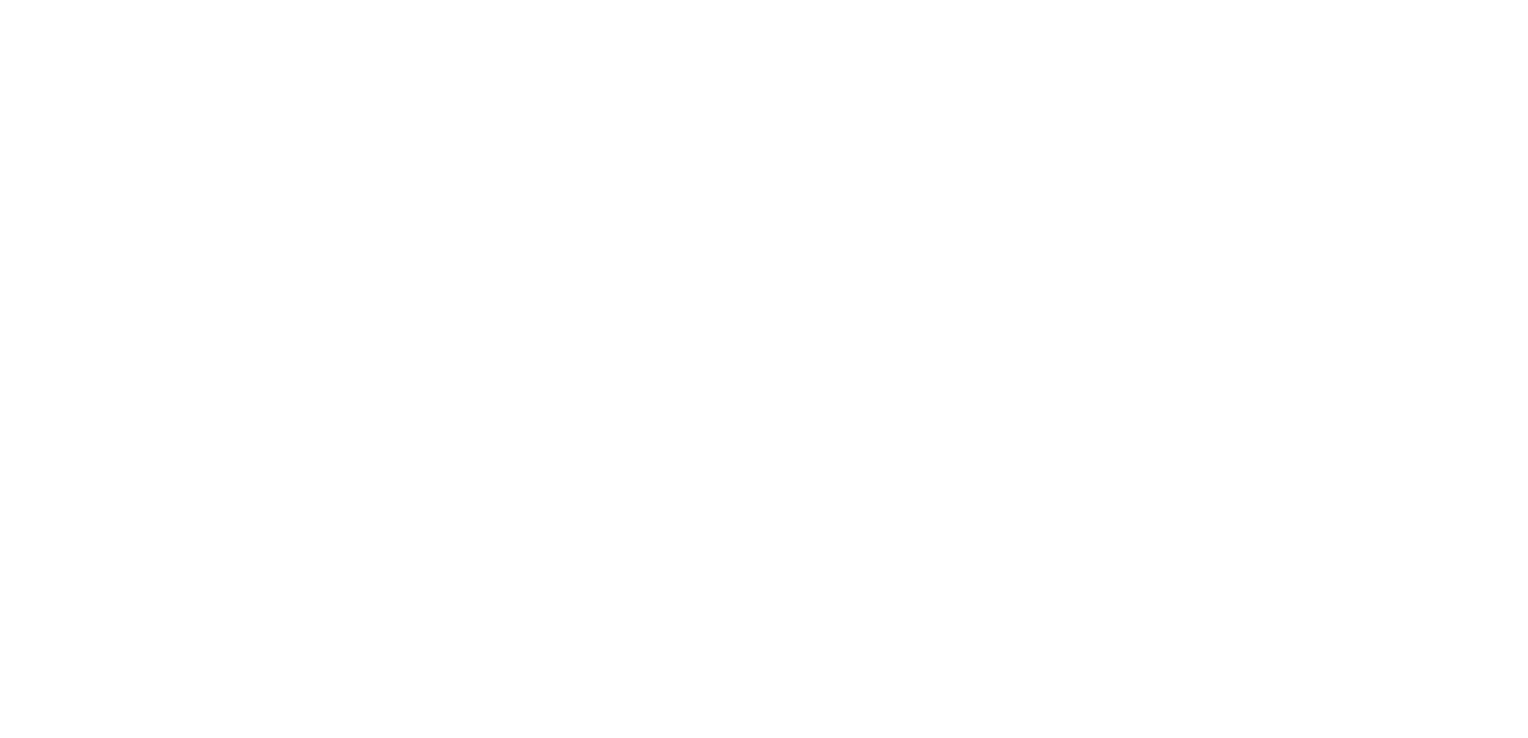 scroll, scrollTop: 0, scrollLeft: 0, axis: both 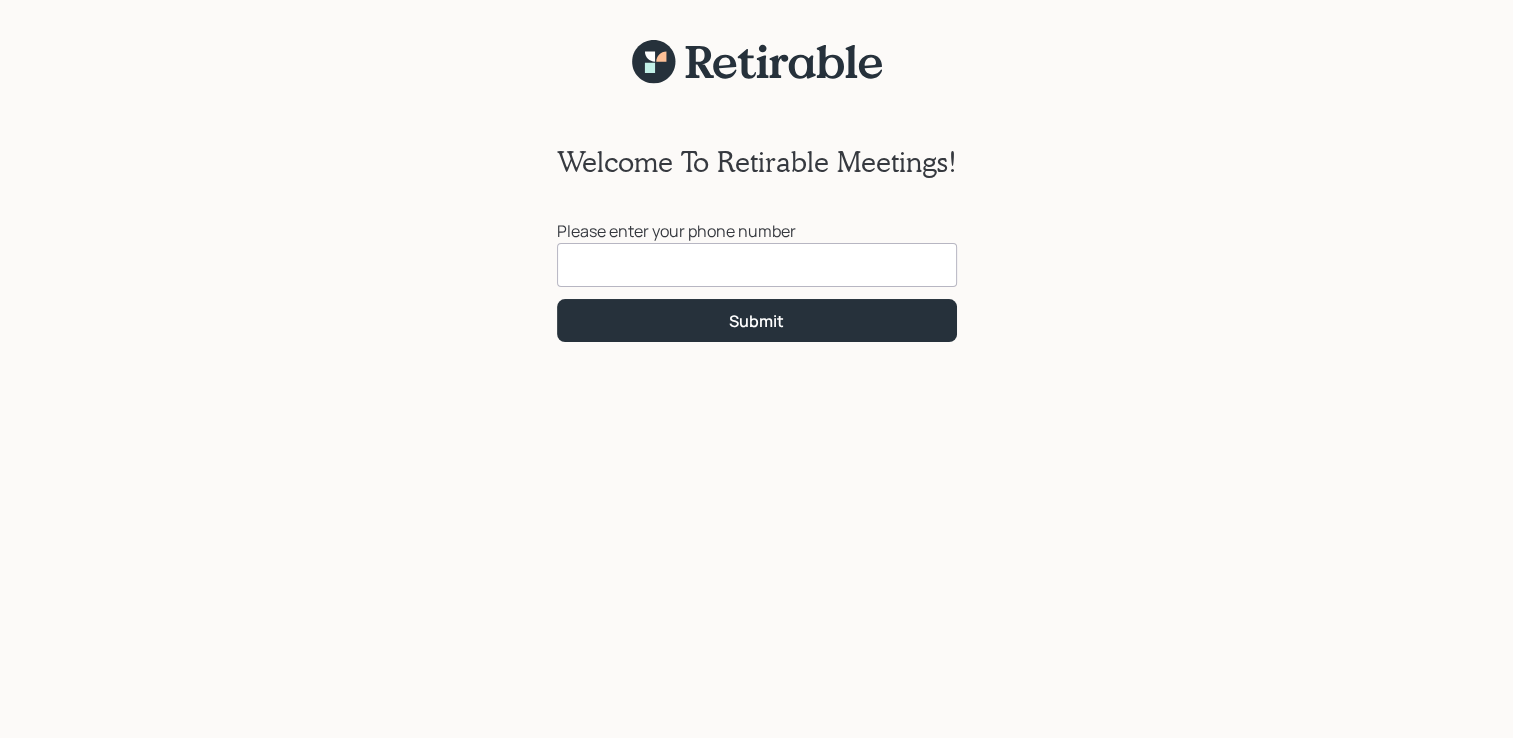 click at bounding box center [757, 265] 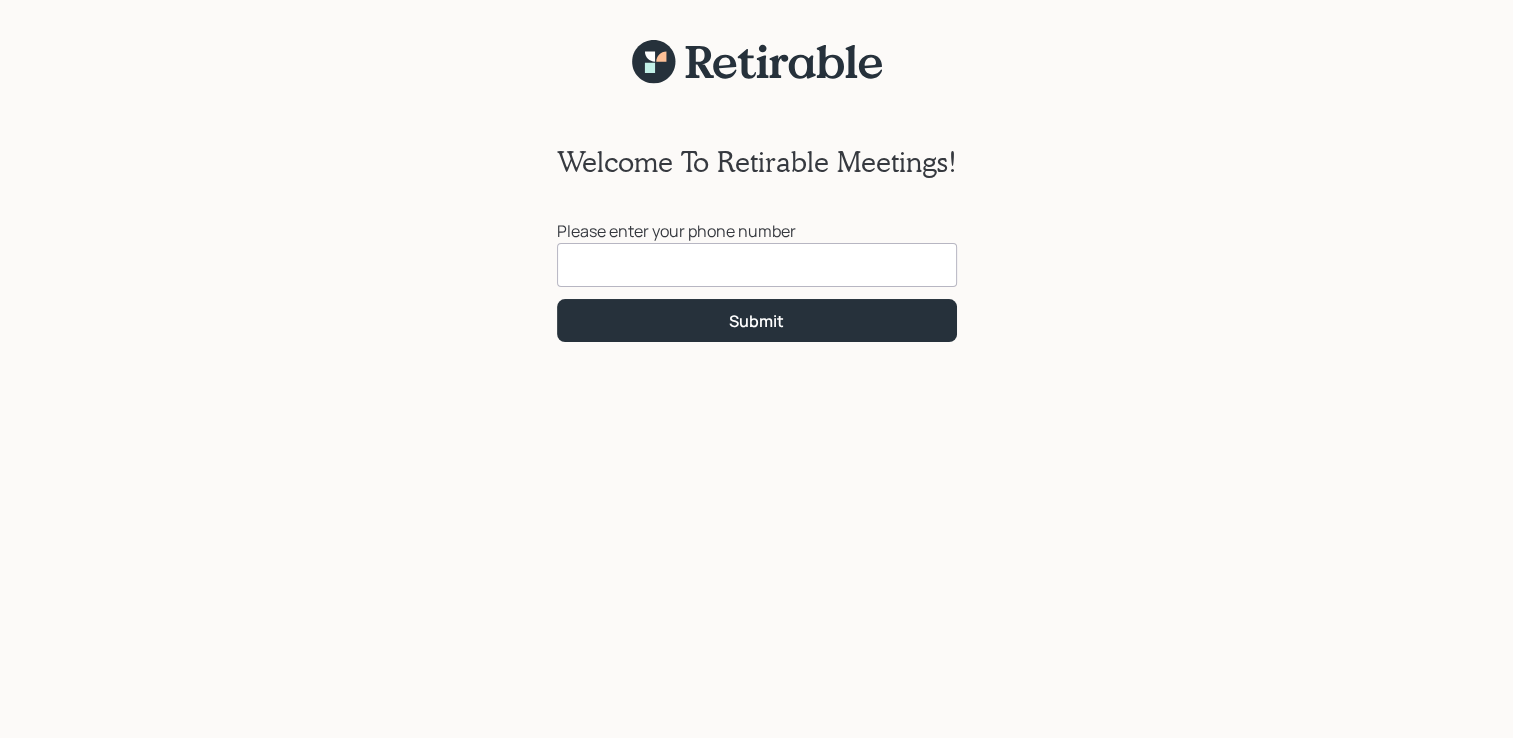 type on "(931) 260-3726" 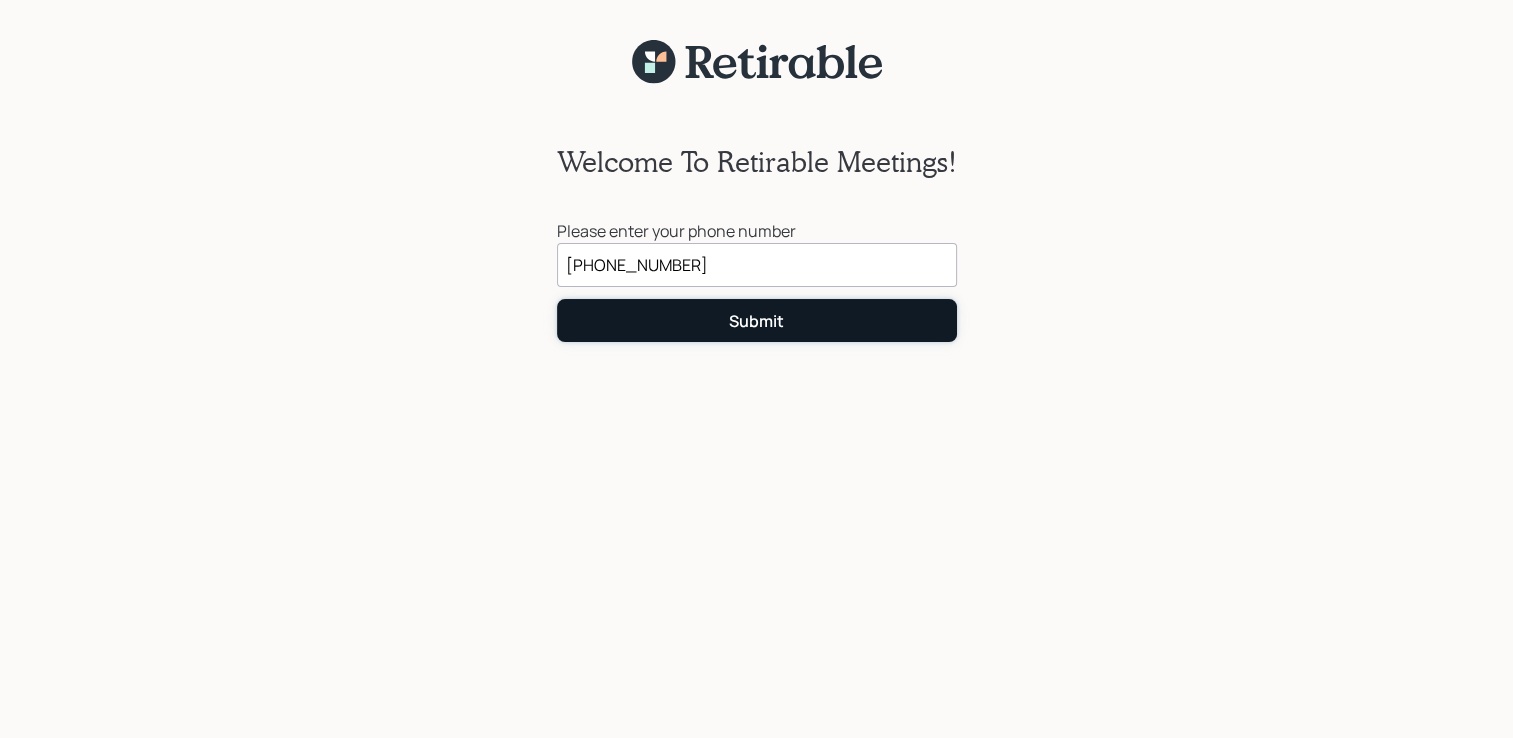 click on "Submit" at bounding box center (757, 320) 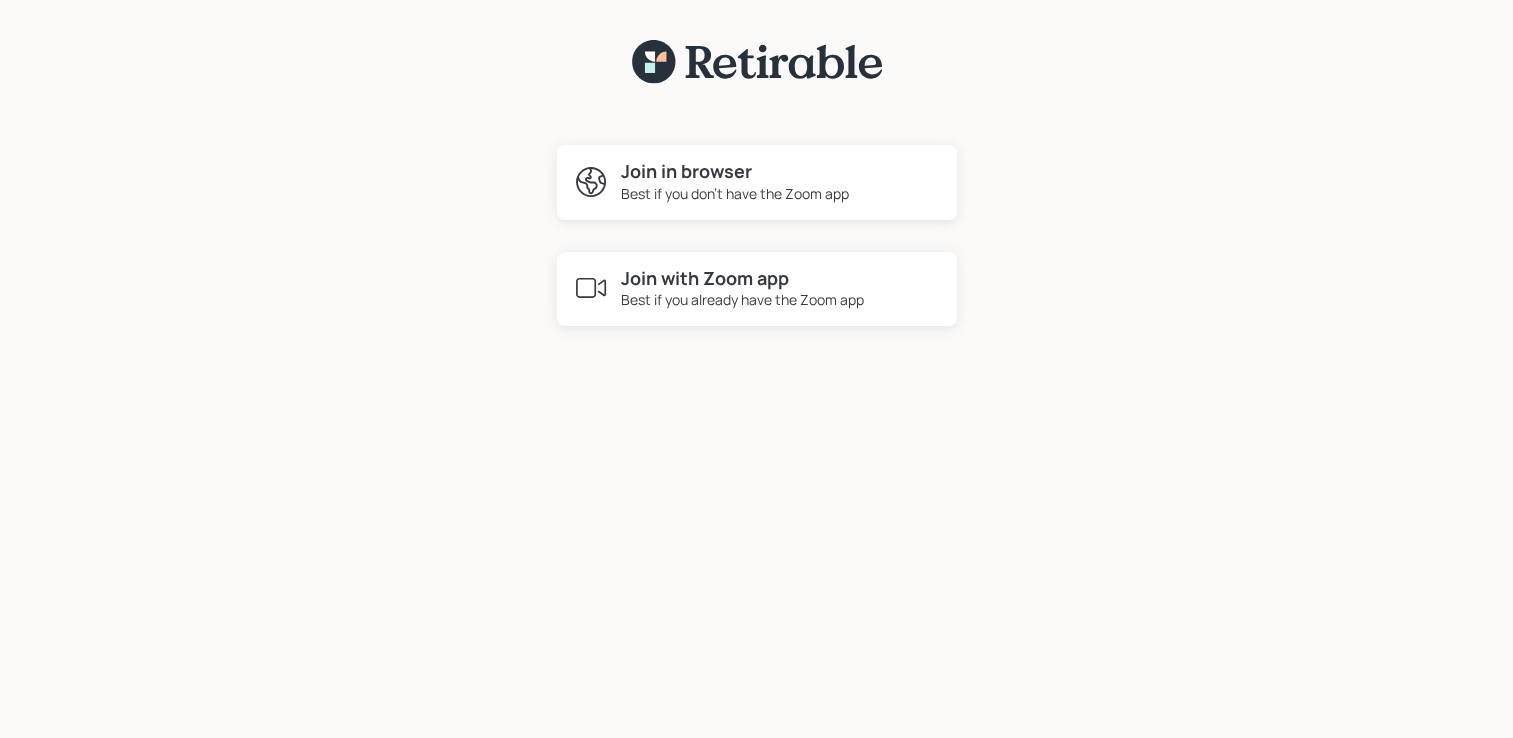click on "Best if you don't have the Zoom app" at bounding box center [735, 193] 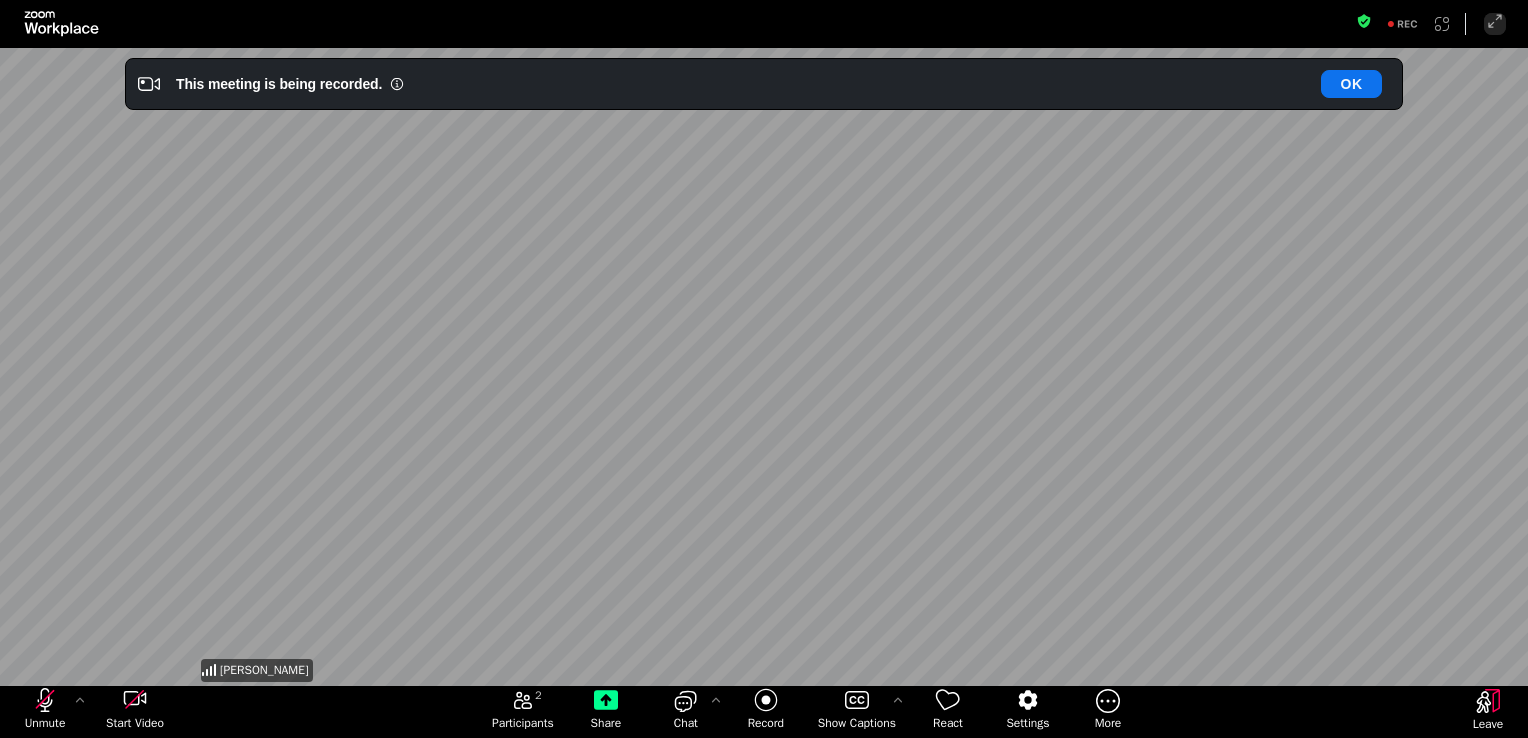 drag, startPoint x: 1435, startPoint y: 21, endPoint x: 1436, endPoint y: 10, distance: 11.045361 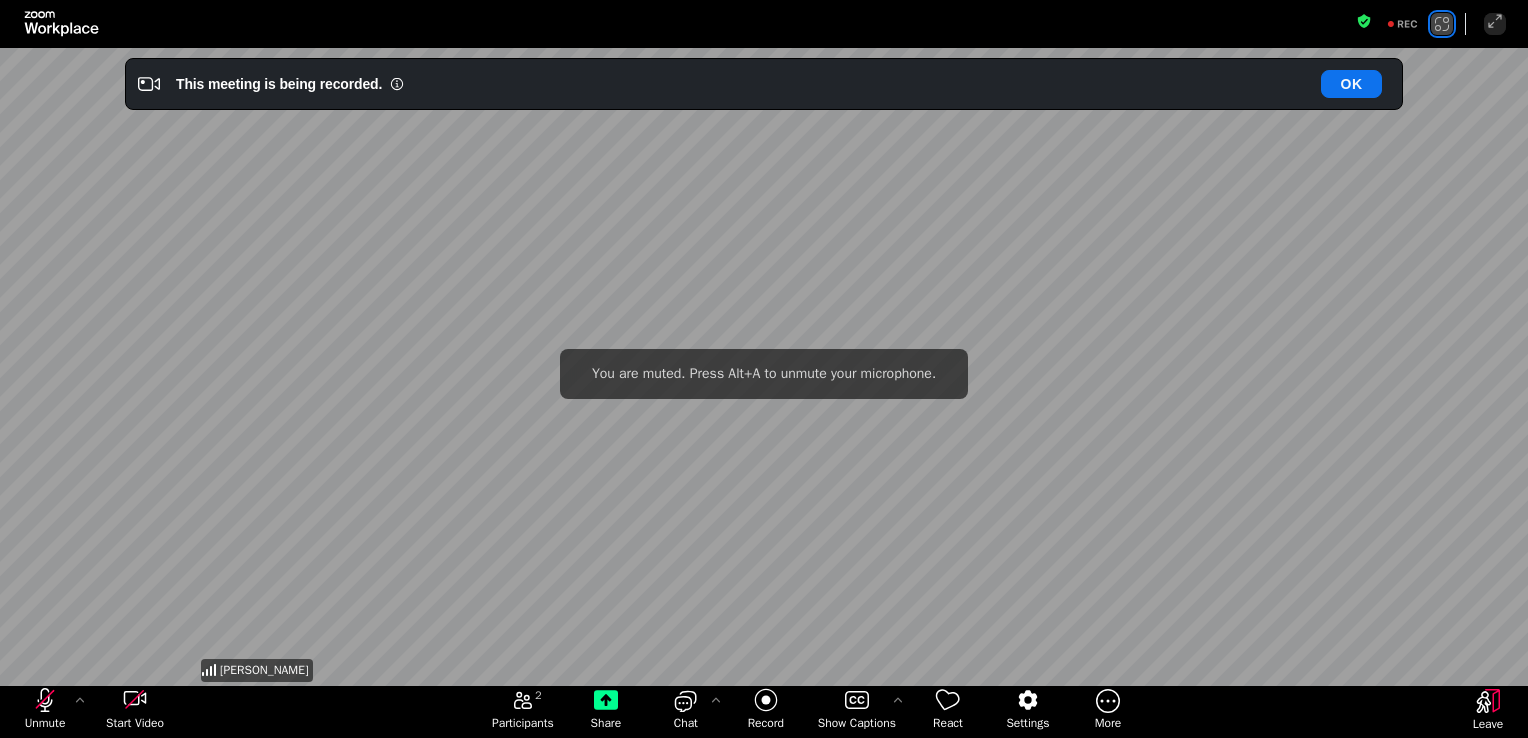 click 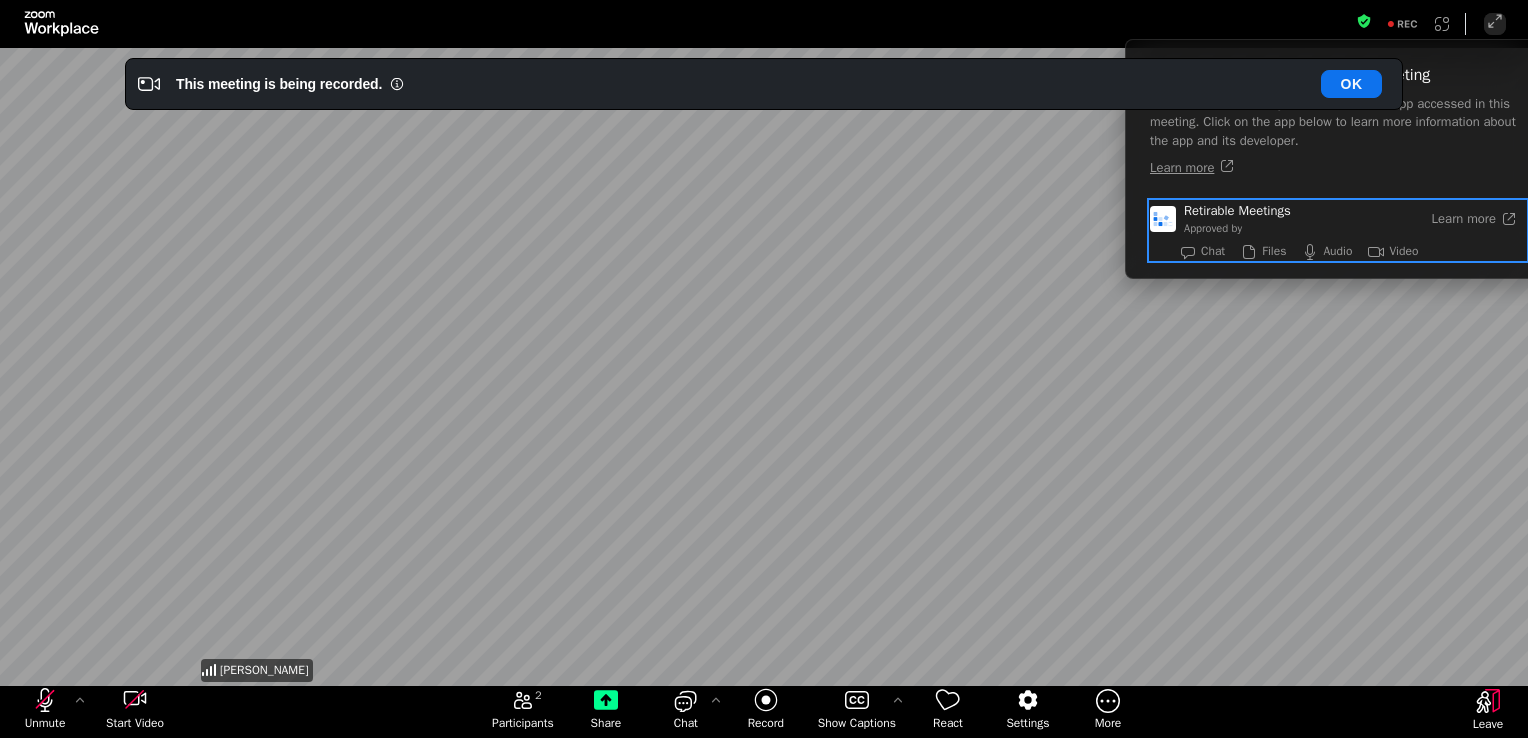 click on "Audio" at bounding box center (1337, 251) 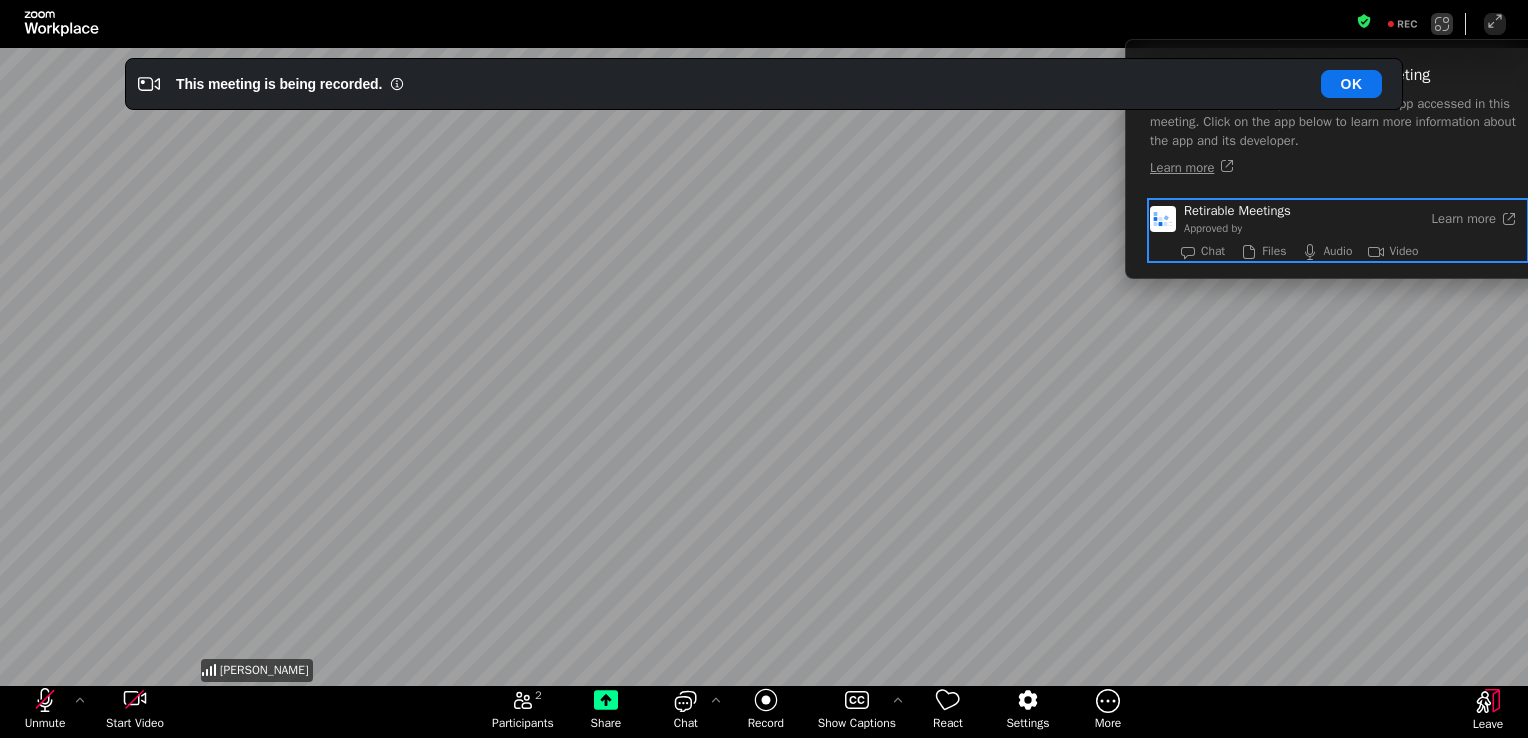 click at bounding box center [1442, 24] 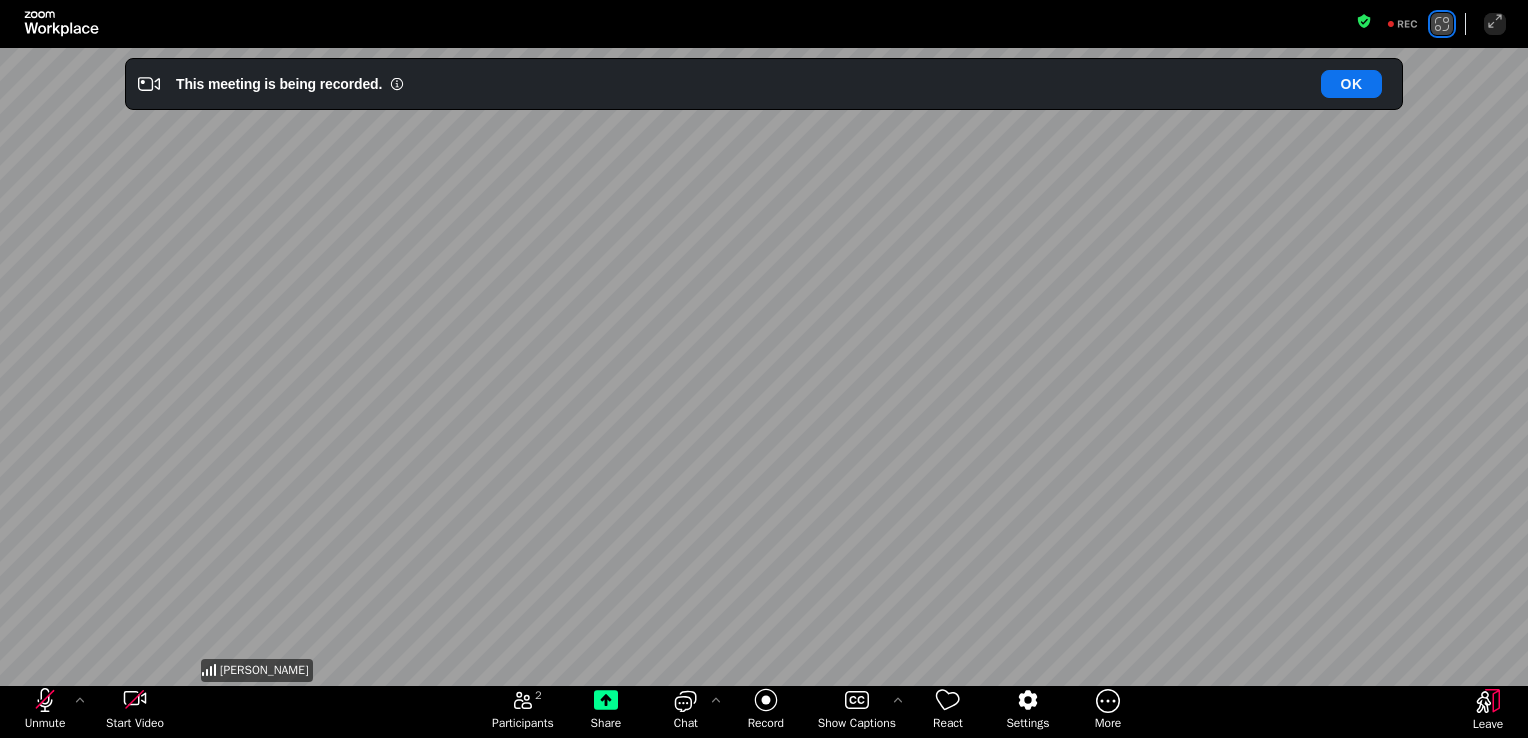 click at bounding box center (1442, 24) 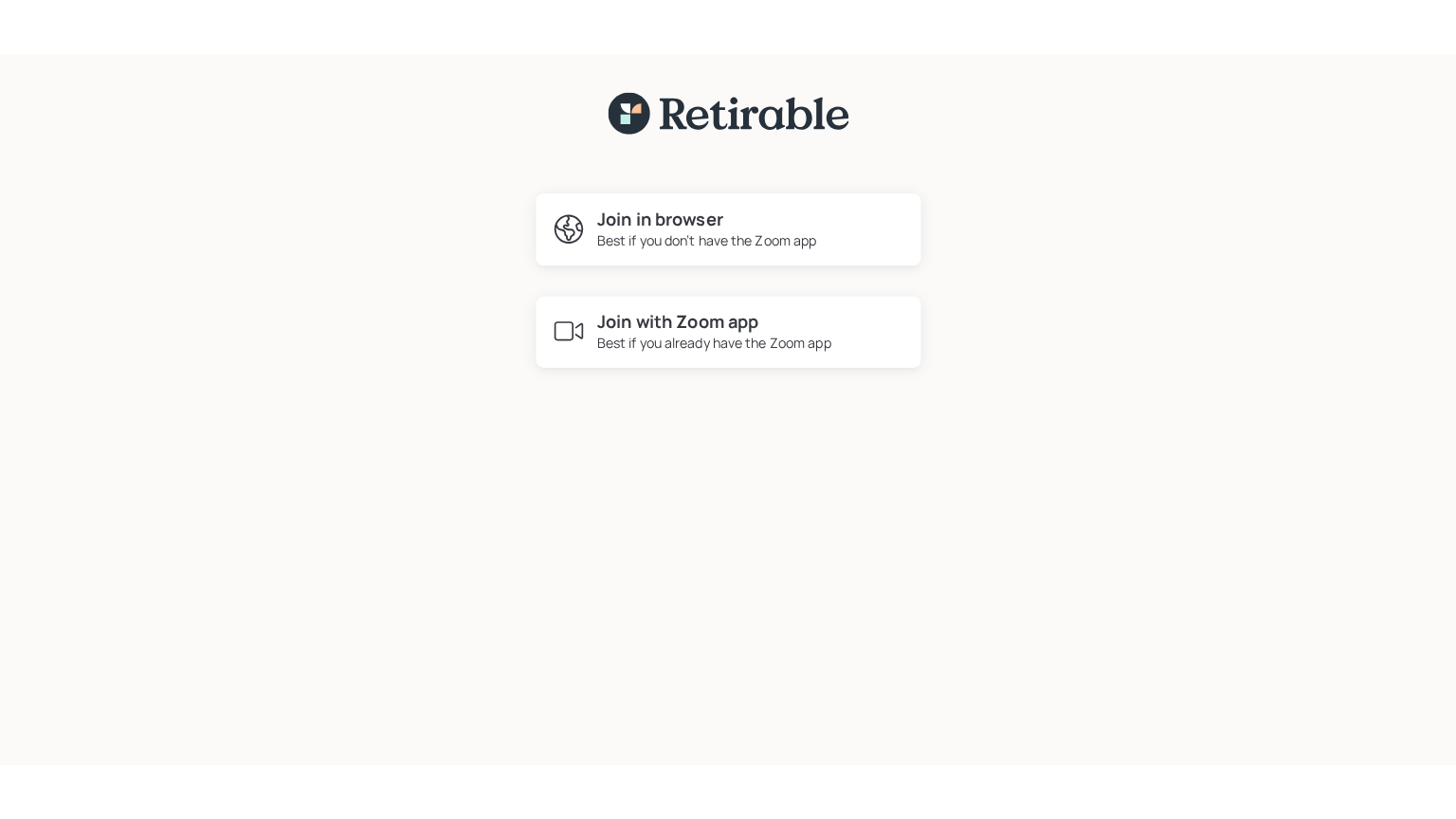 scroll, scrollTop: 0, scrollLeft: 0, axis: both 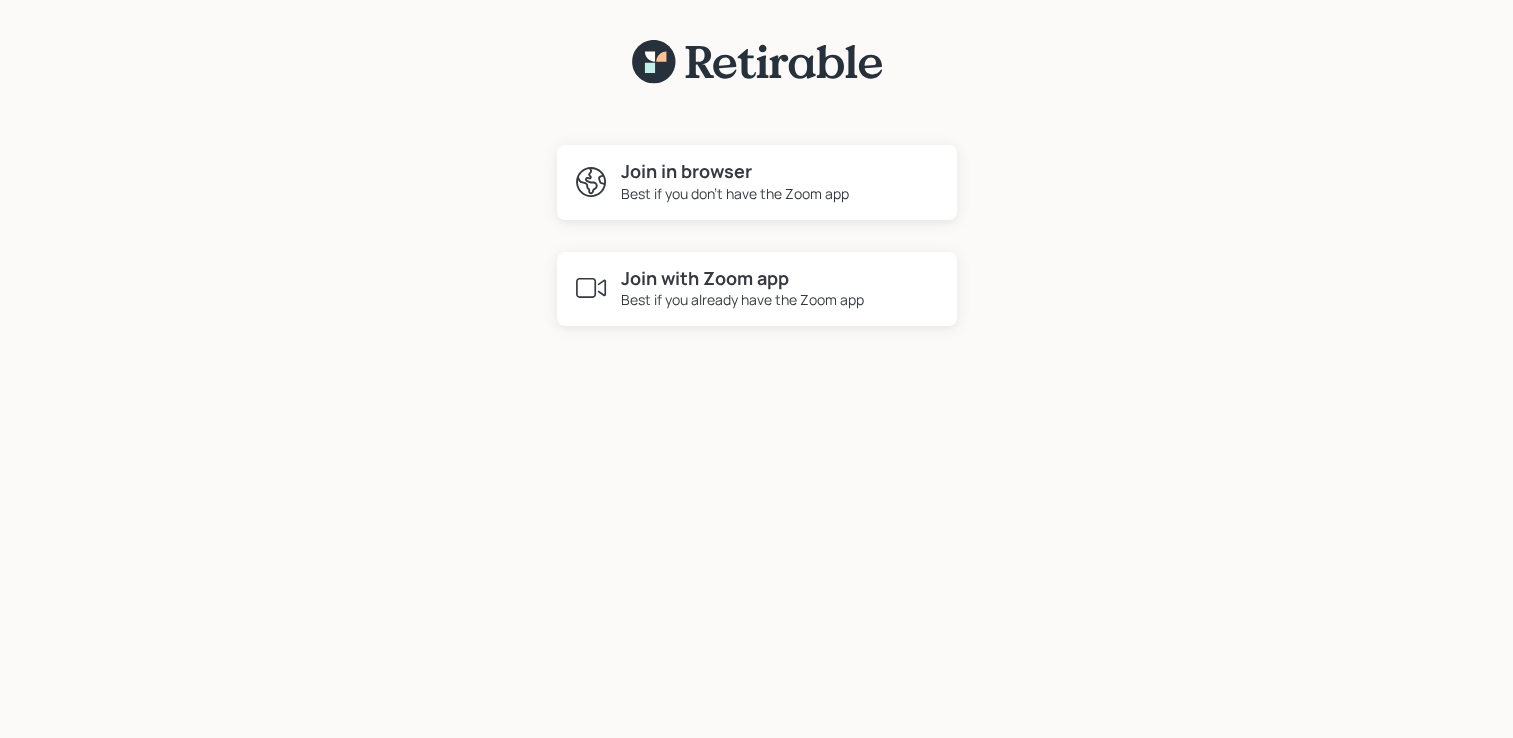 click on "Join in browser" at bounding box center [735, 172] 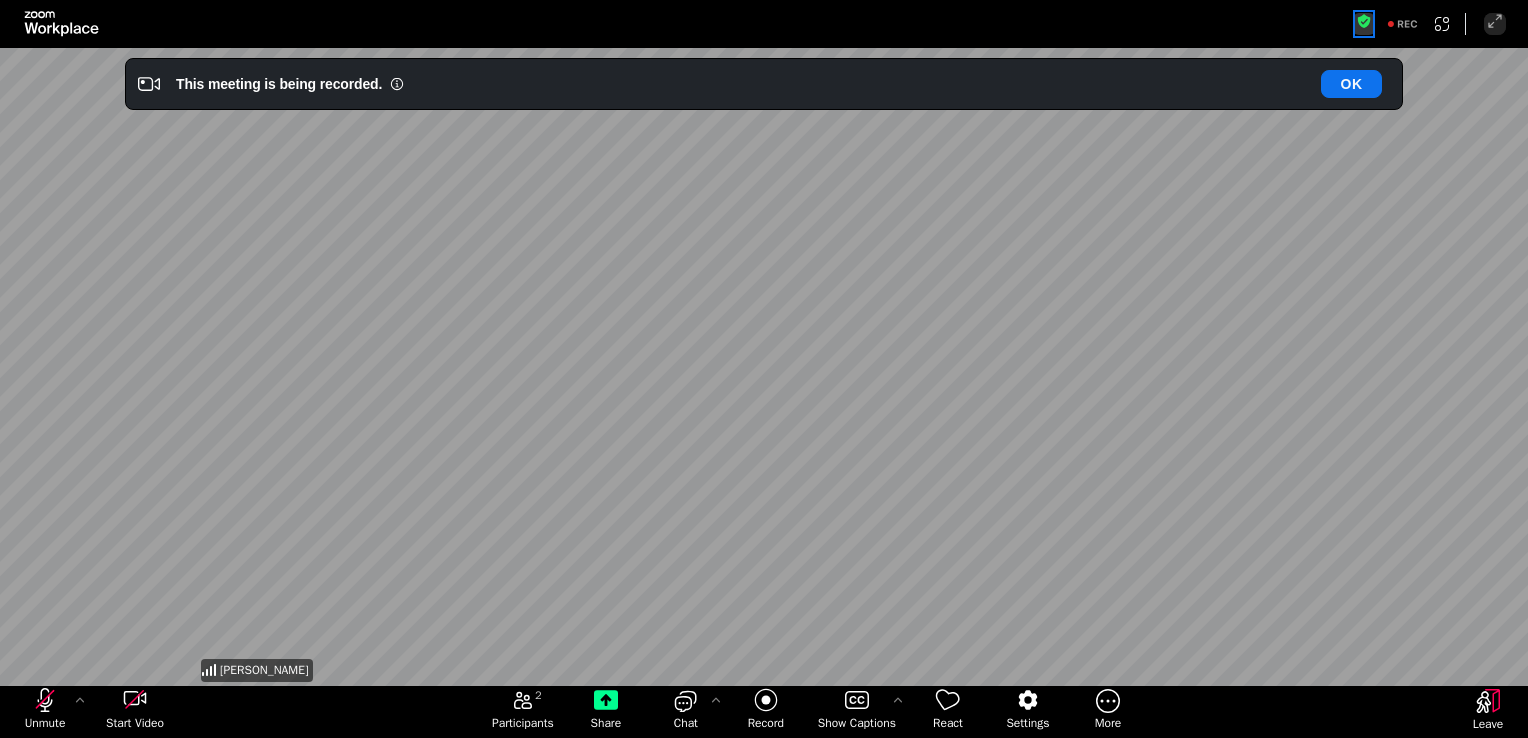 click 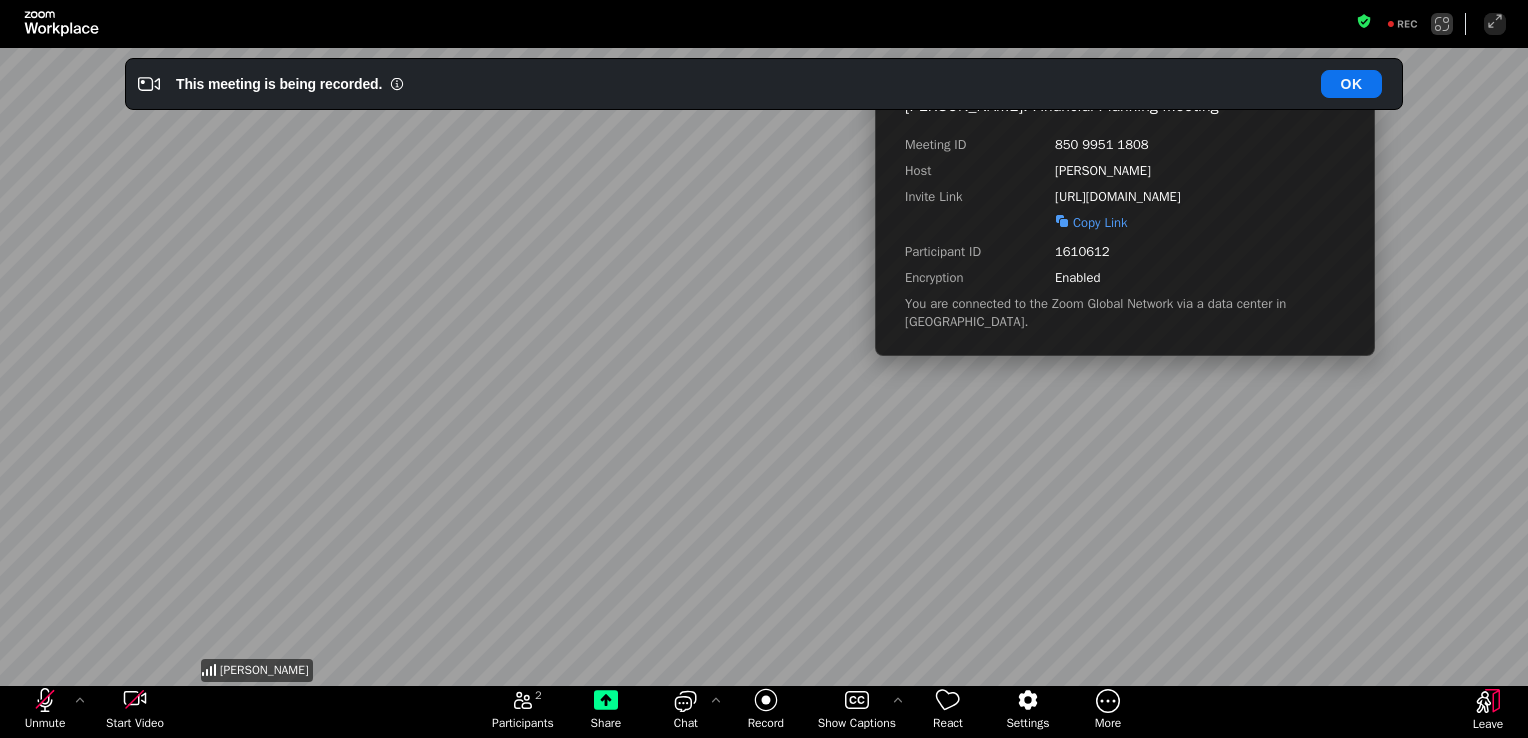 click 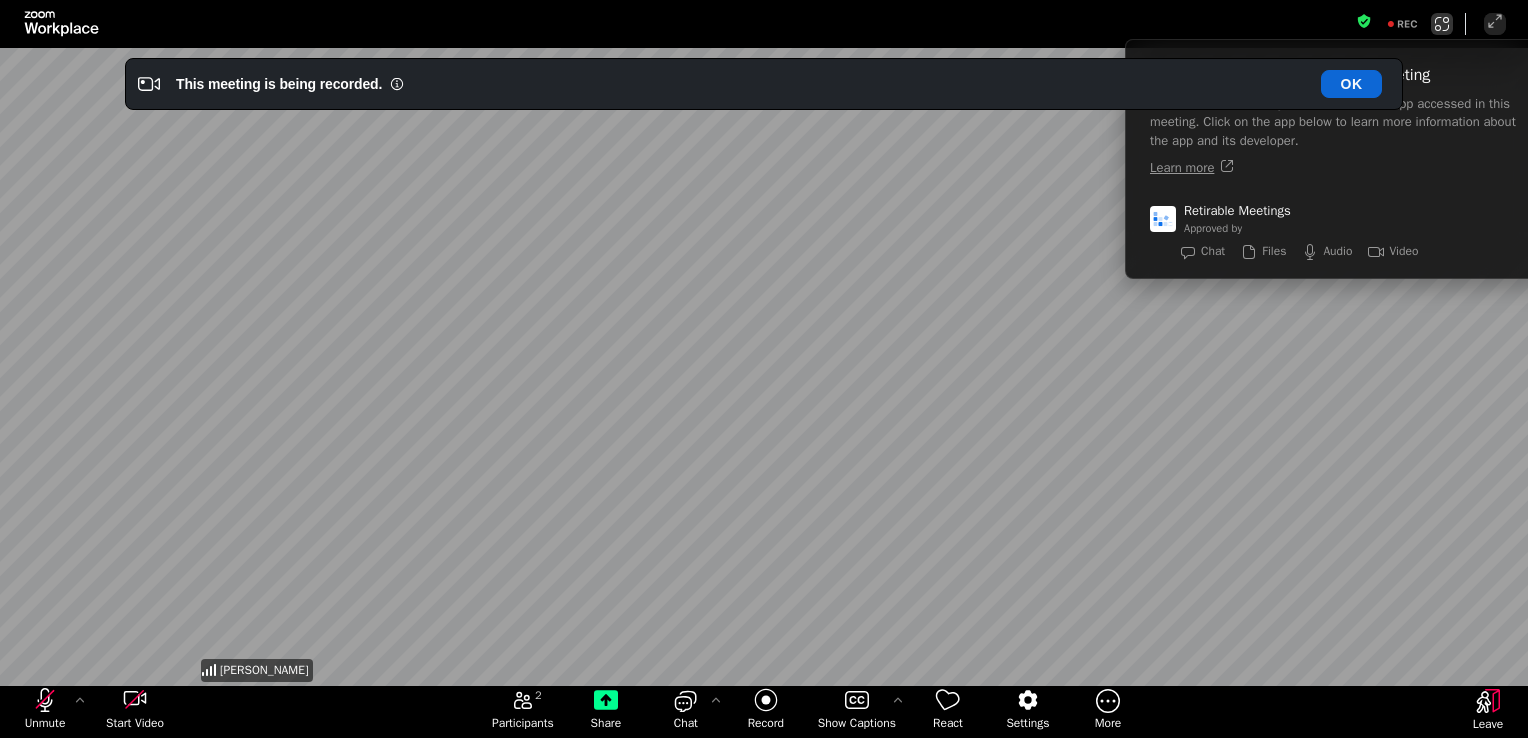 click on "OK" at bounding box center [1351, 84] 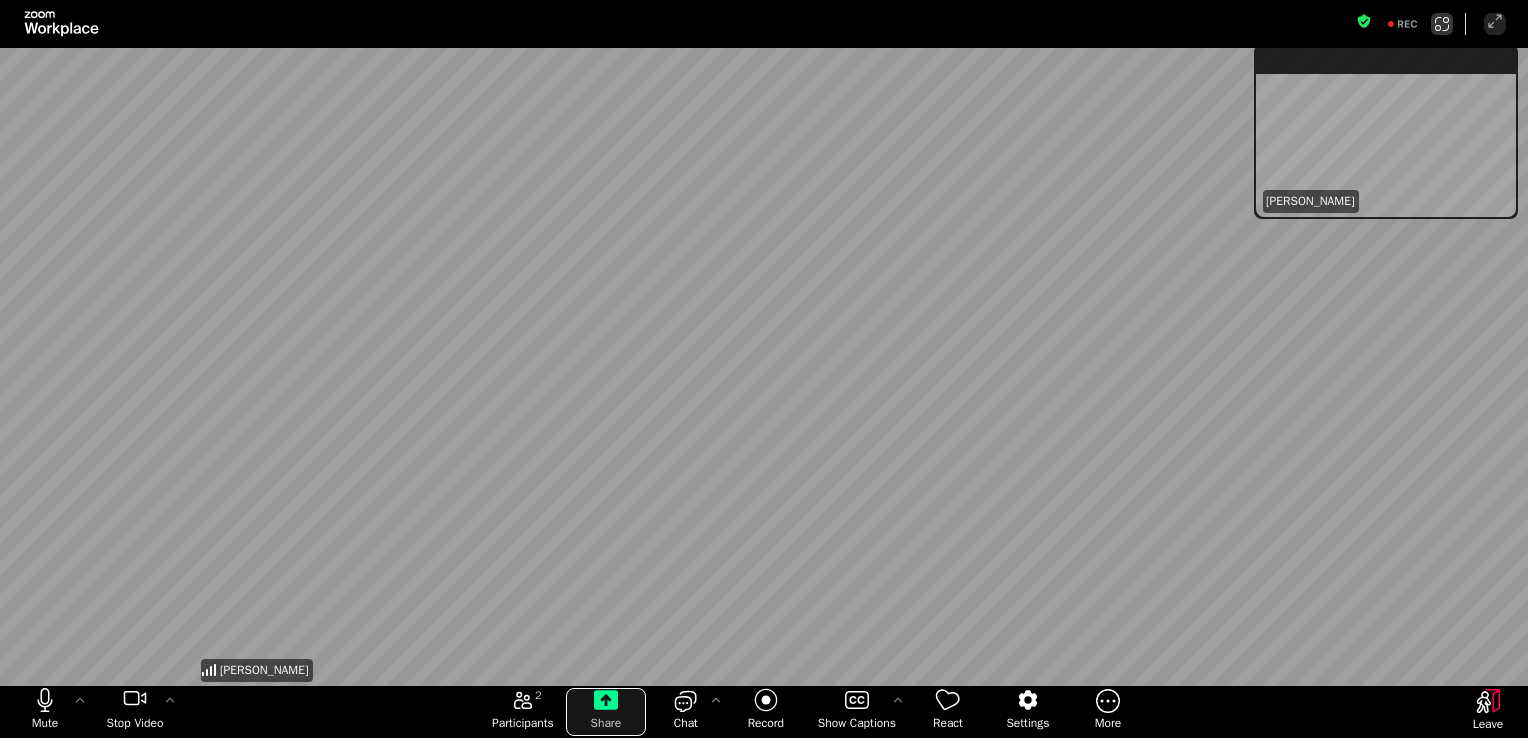 click 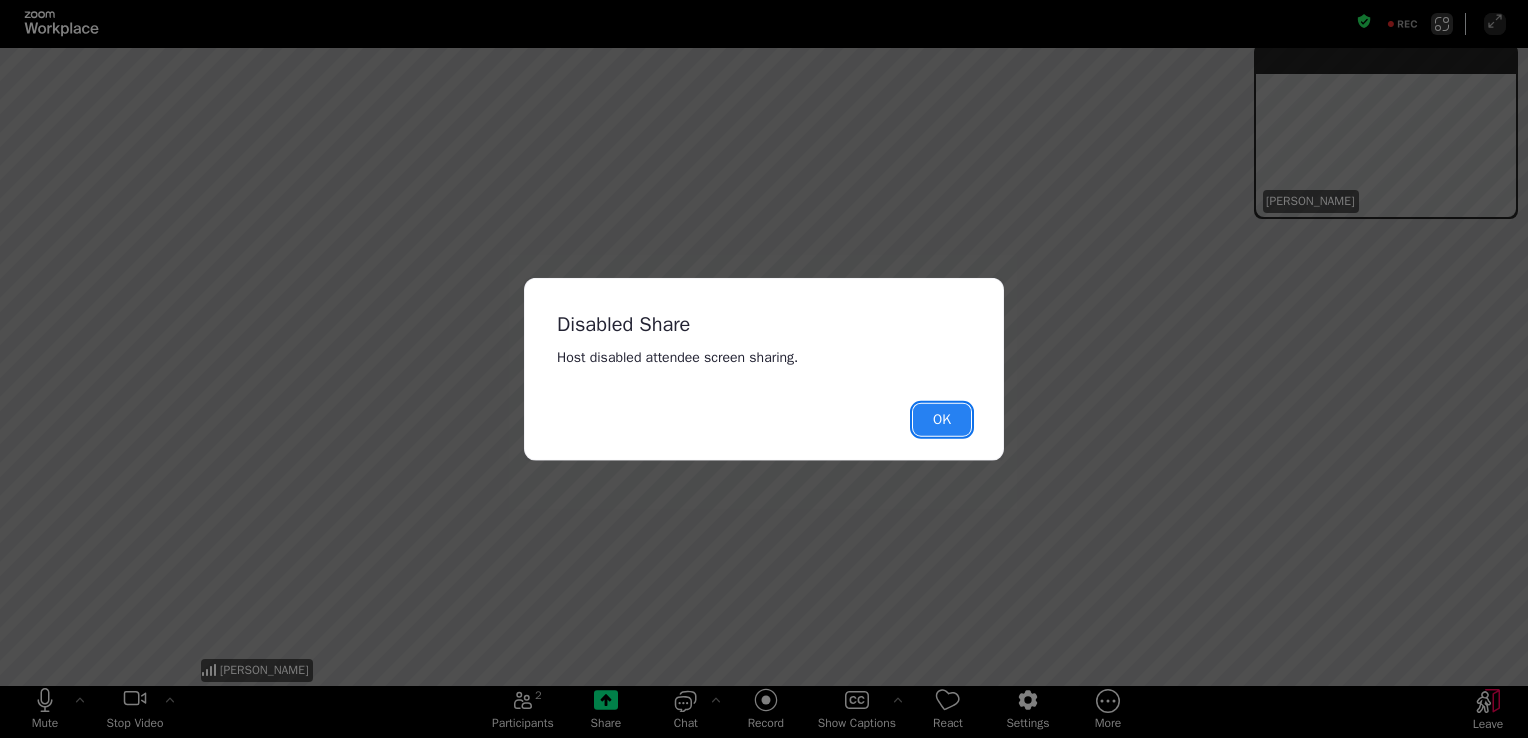 click on "OK" at bounding box center [942, 419] 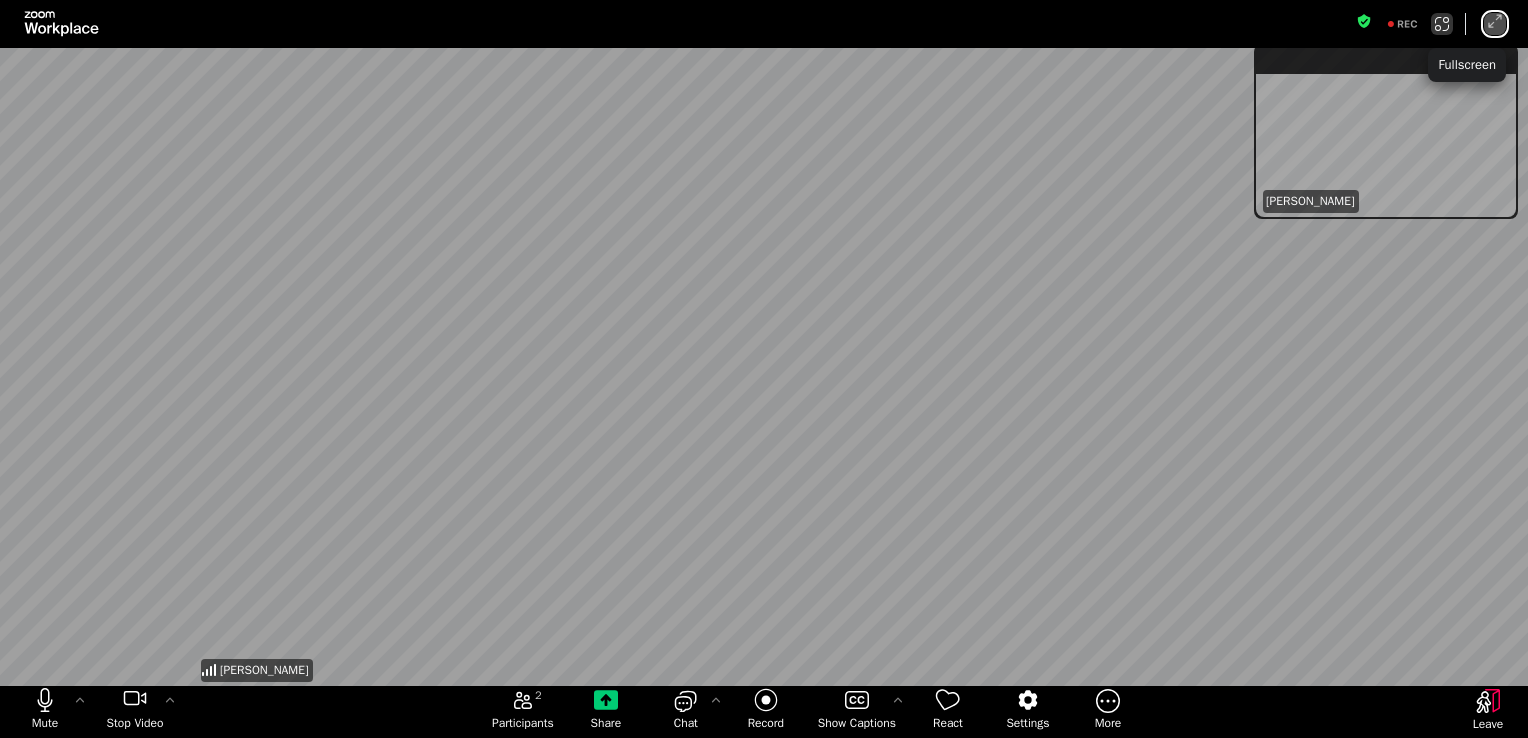 click 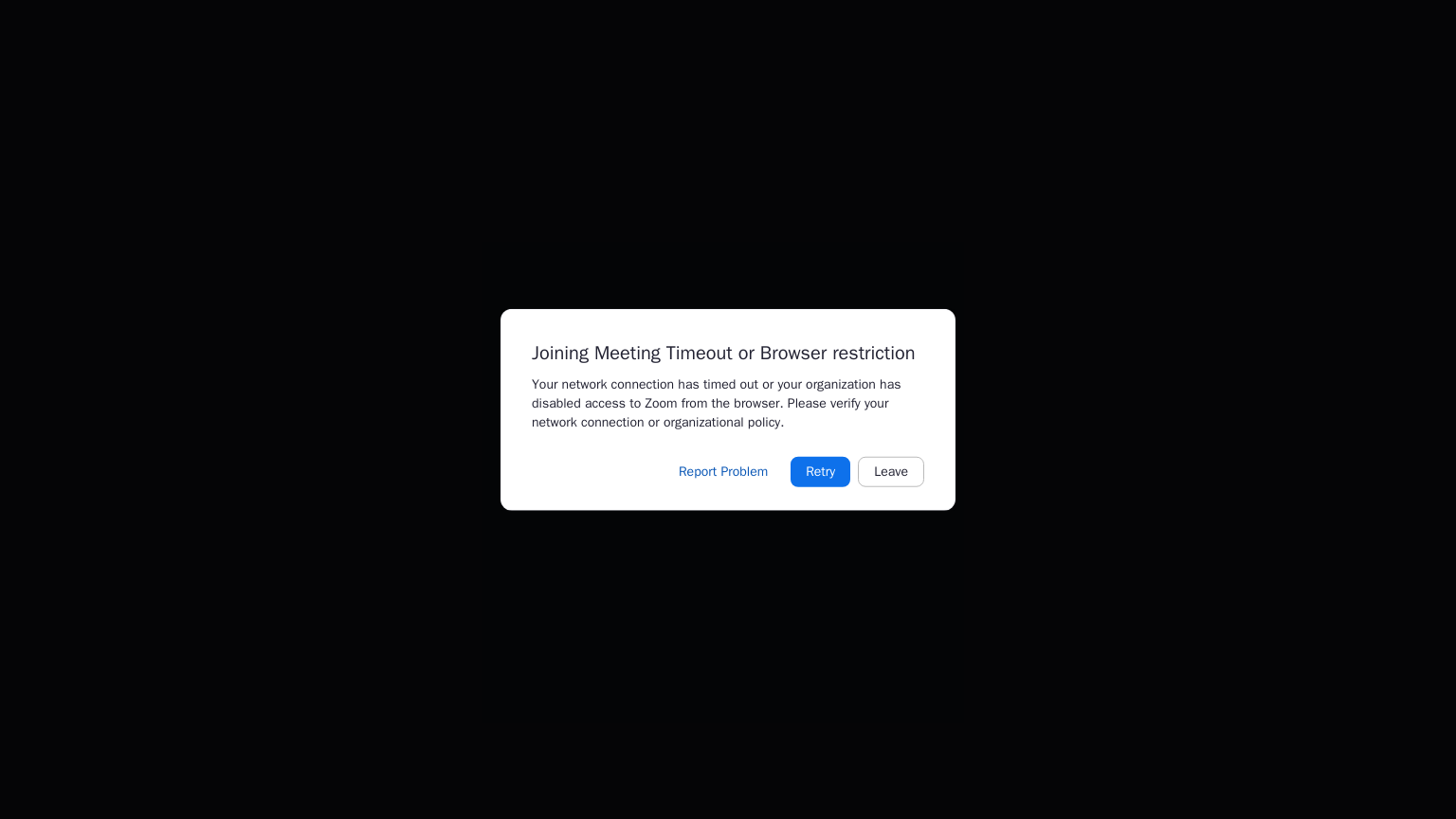 click on "Joining Meeting Timeout or Browser restriction Your network connection has timed out or your organization has disabled access to Zoom from the browser. Please verify your network connection or organizational policy. Report Problem Retry Leave" at bounding box center [728, 410] 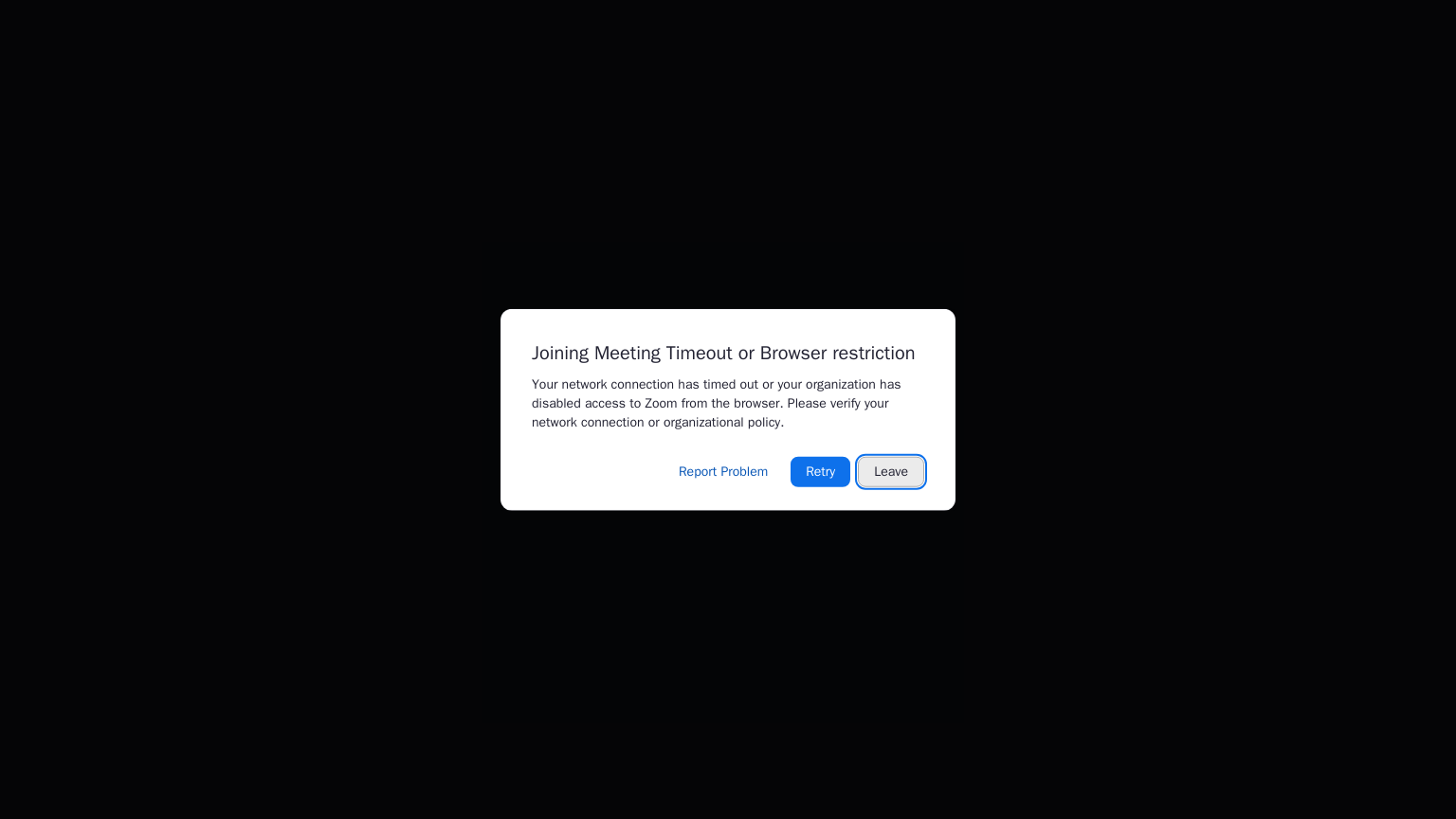 click on "Leave" at bounding box center [891, 471] 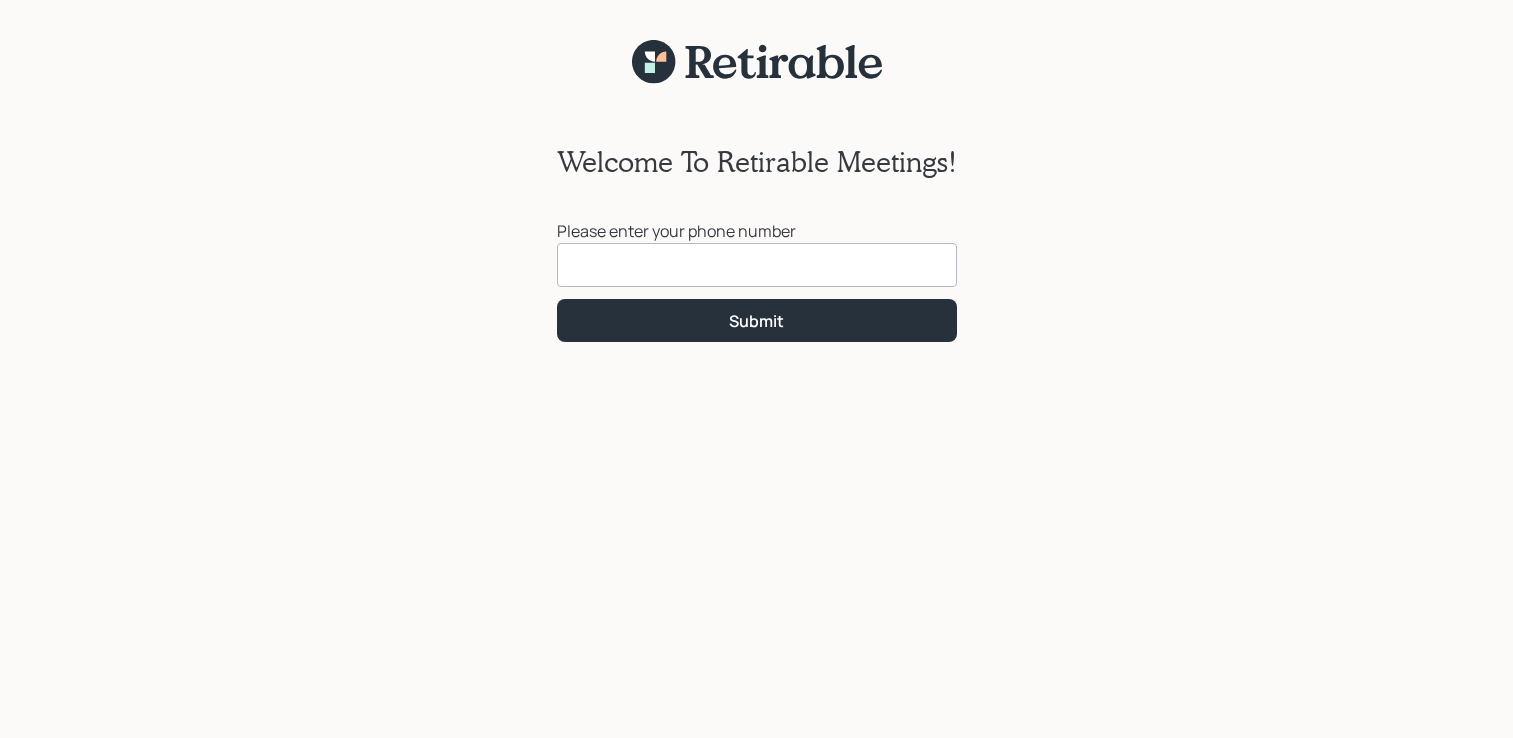 scroll, scrollTop: 0, scrollLeft: 0, axis: both 